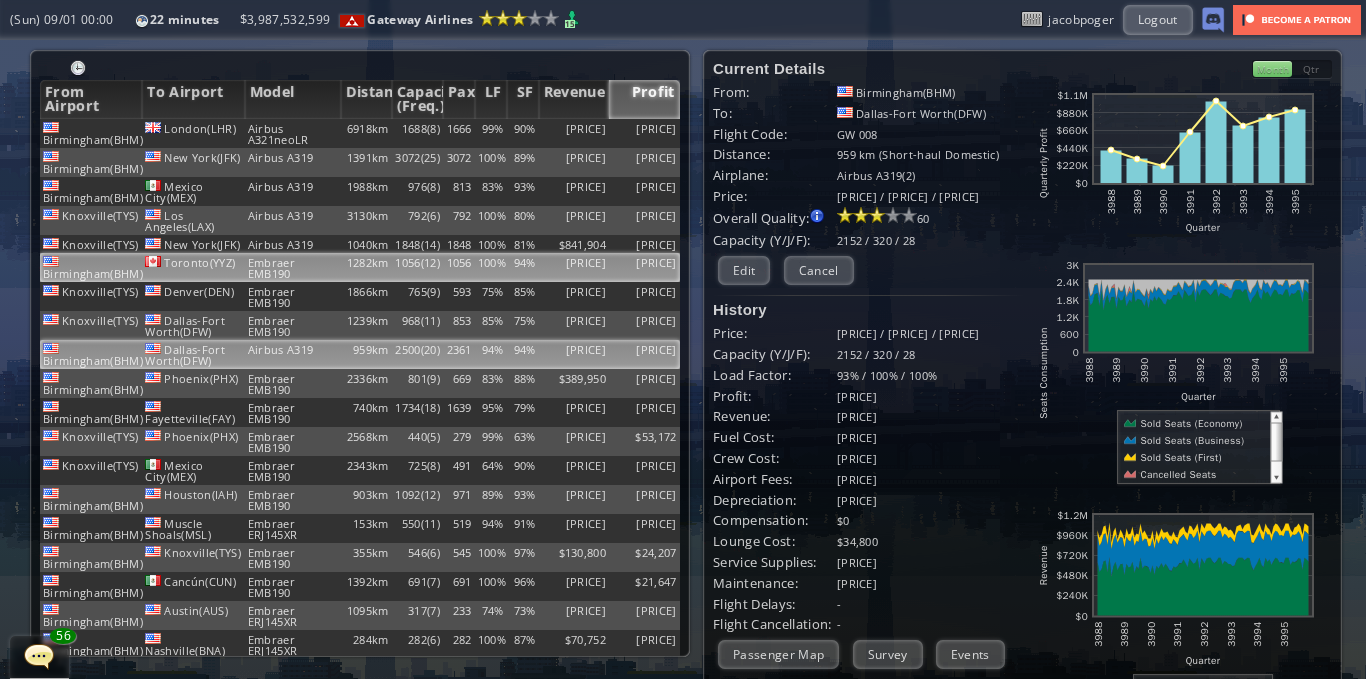 scroll, scrollTop: 0, scrollLeft: 0, axis: both 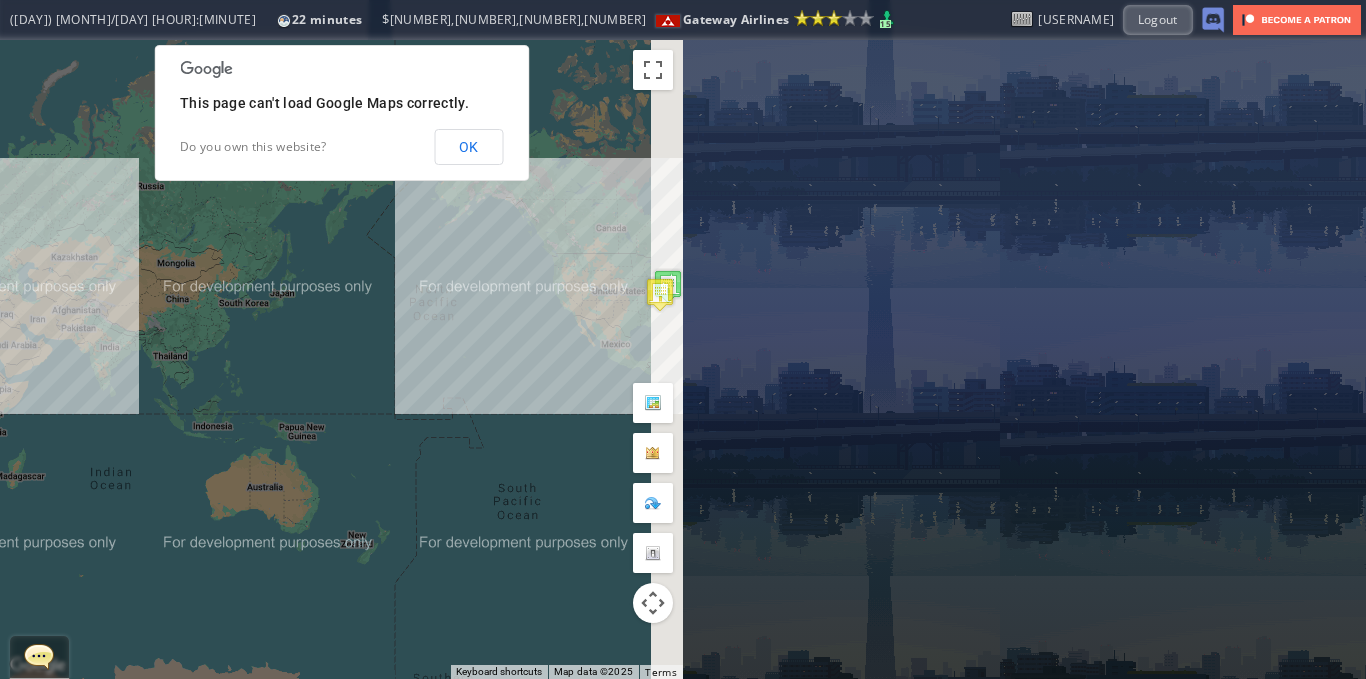 drag, startPoint x: 577, startPoint y: 300, endPoint x: 457, endPoint y: 301, distance: 120.004166 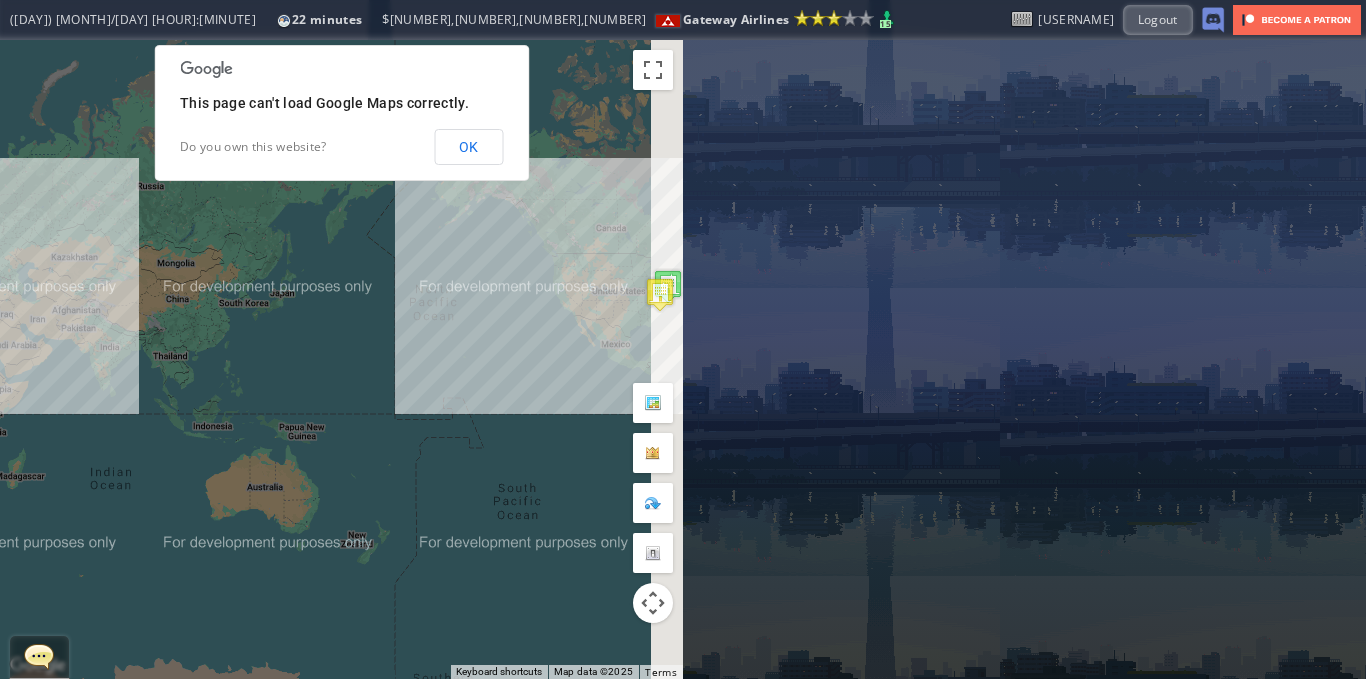 click on "To navigate, press the arrow keys." at bounding box center [341, 359] 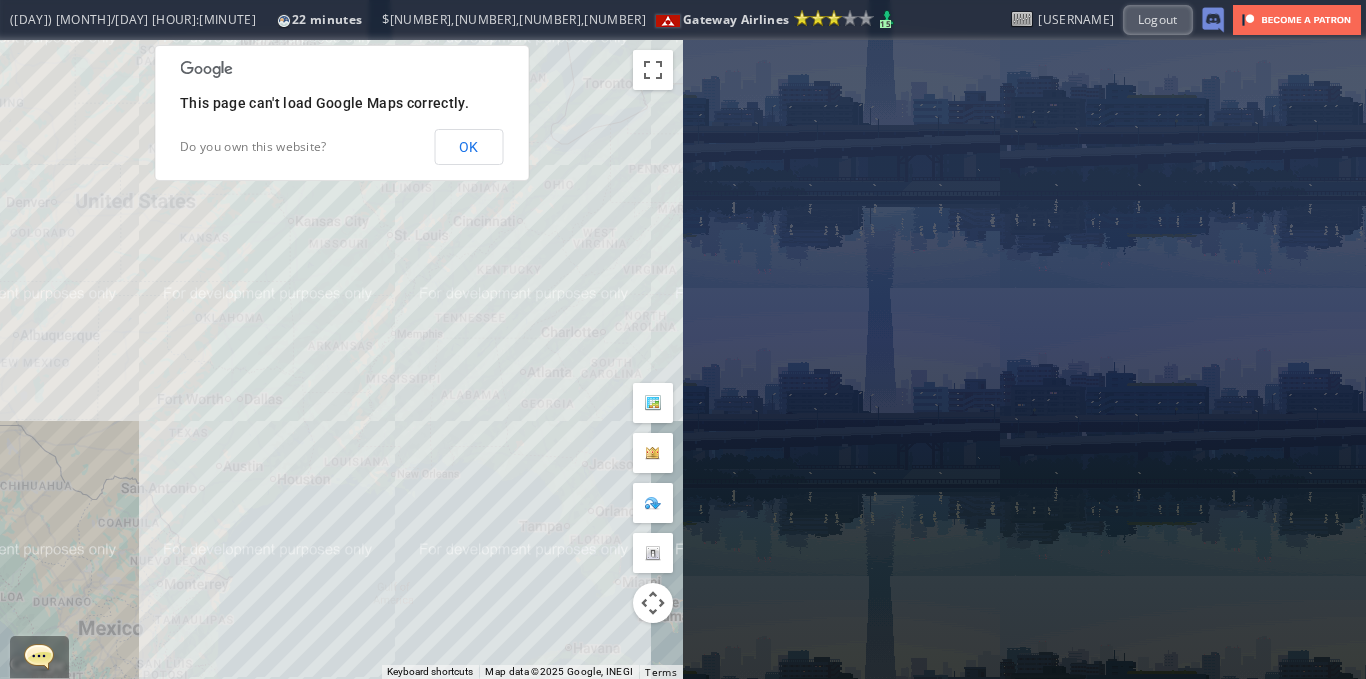 click on "To navigate, press the arrow keys." at bounding box center [341, 359] 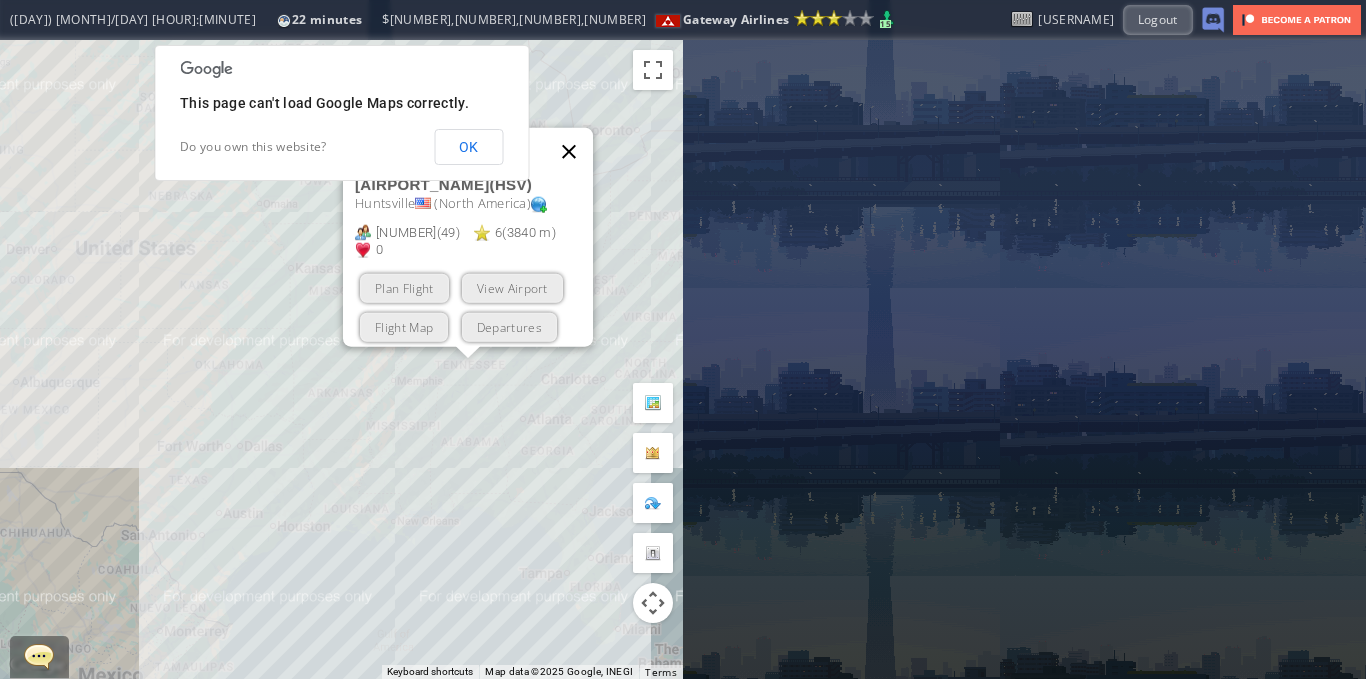 click at bounding box center [569, 151] 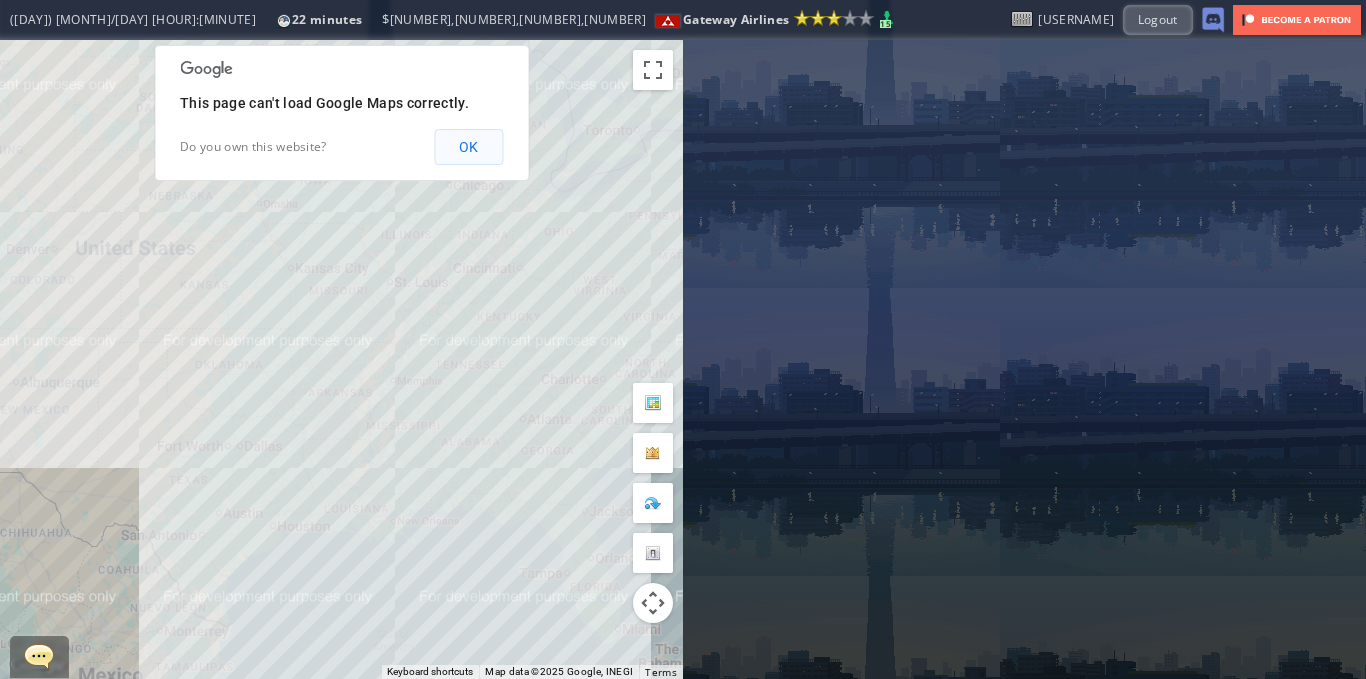 drag, startPoint x: 491, startPoint y: 136, endPoint x: 481, endPoint y: 140, distance: 10.770329 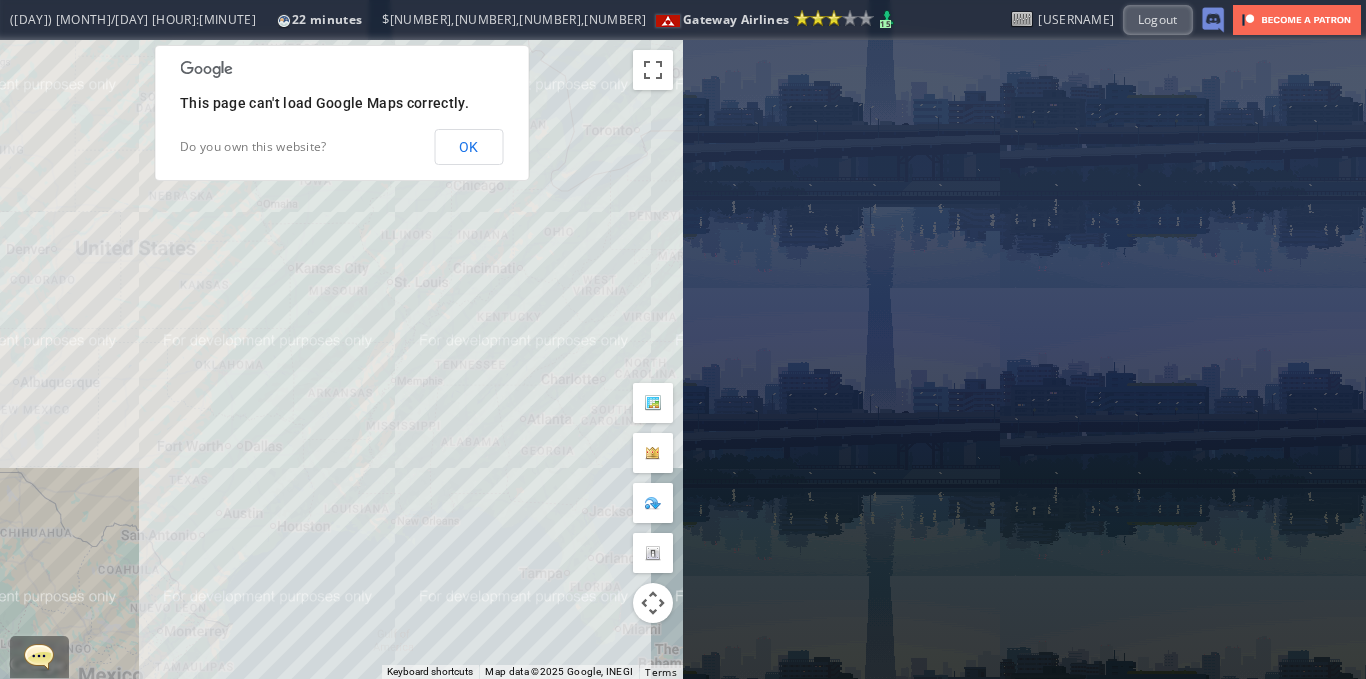 click on "OK" at bounding box center [468, 147] 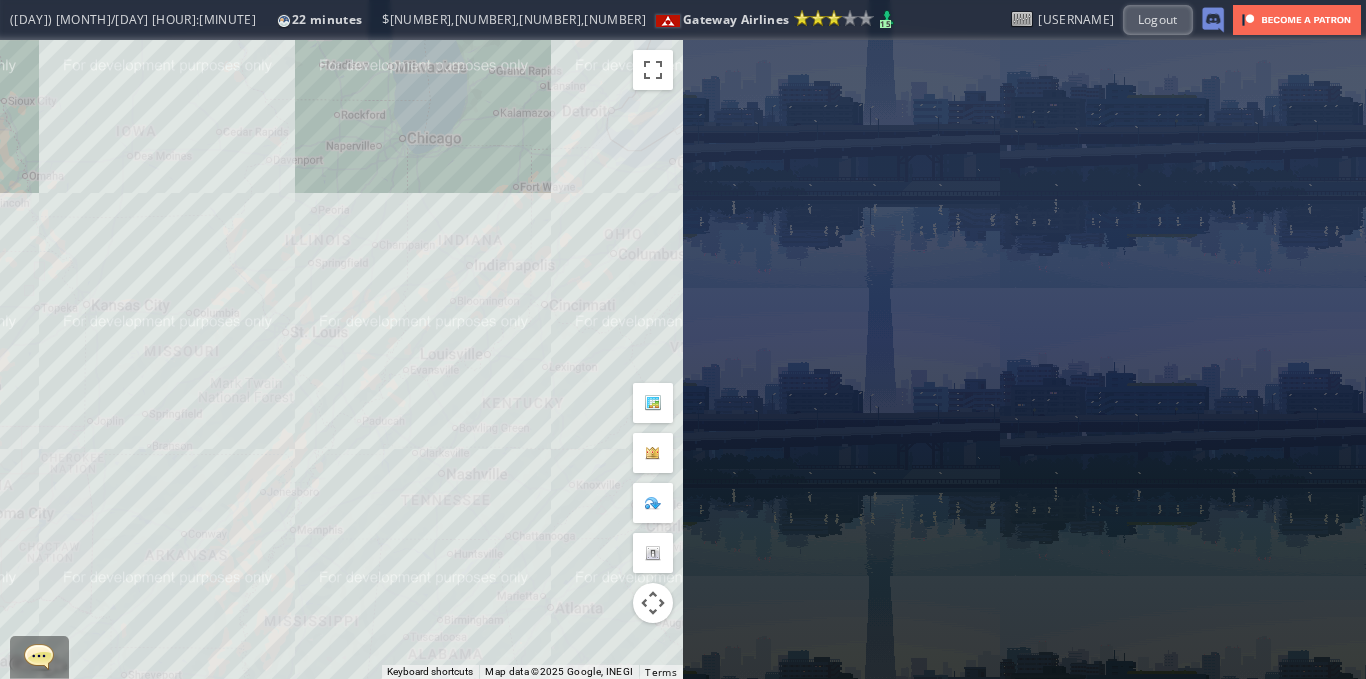 click on "To navigate, press the arrow keys." at bounding box center [341, 359] 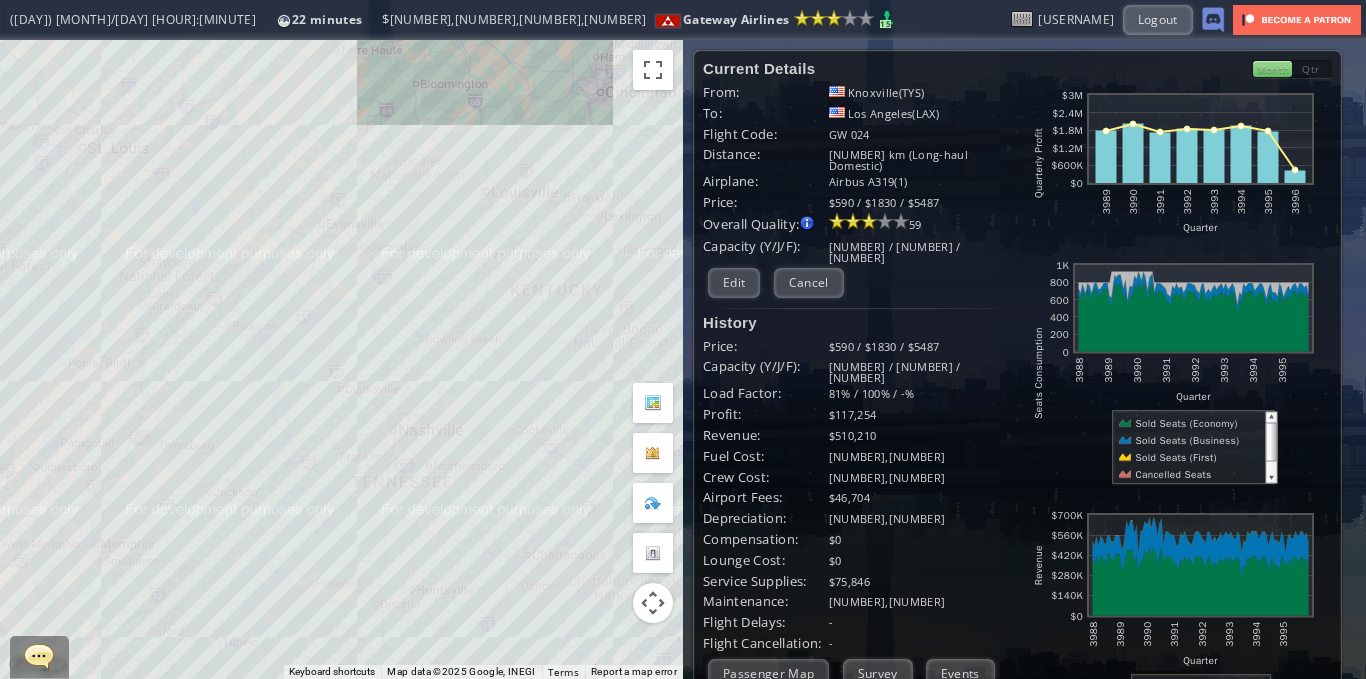 click on "To navigate, press the arrow keys." at bounding box center (341, 359) 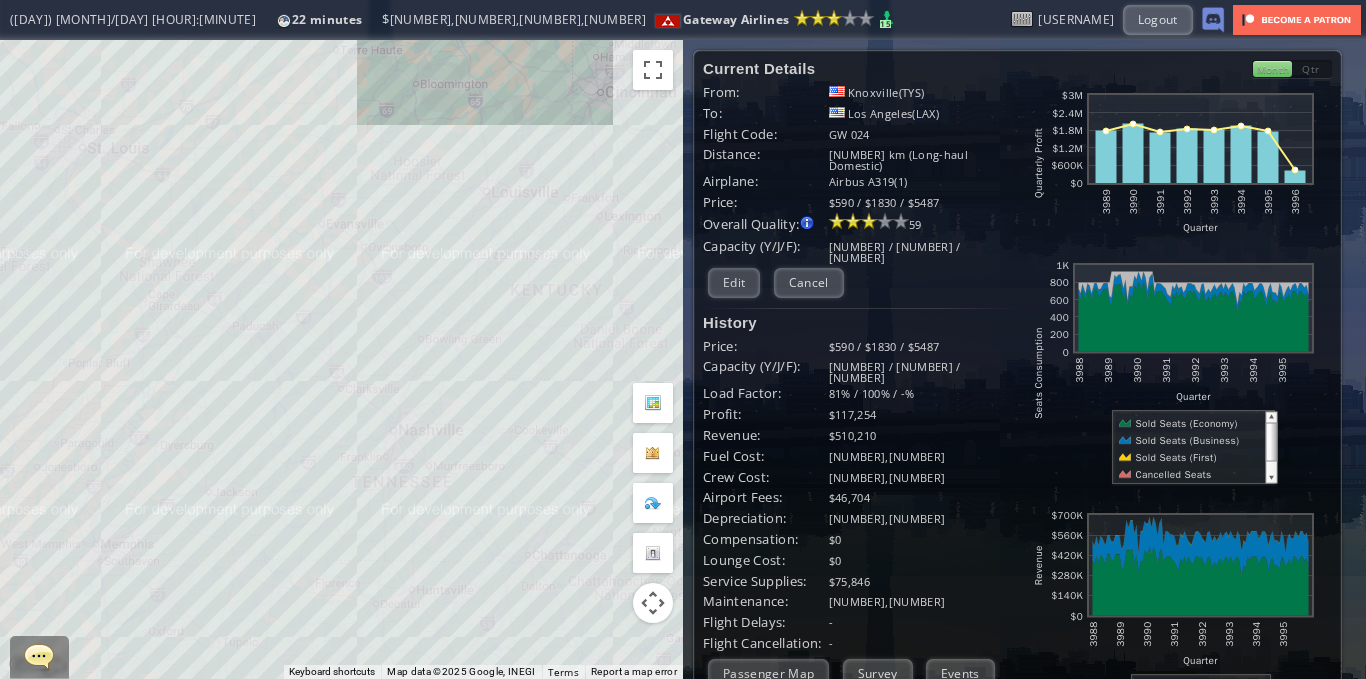 click on "To navigate, press the arrow keys." at bounding box center (341, 359) 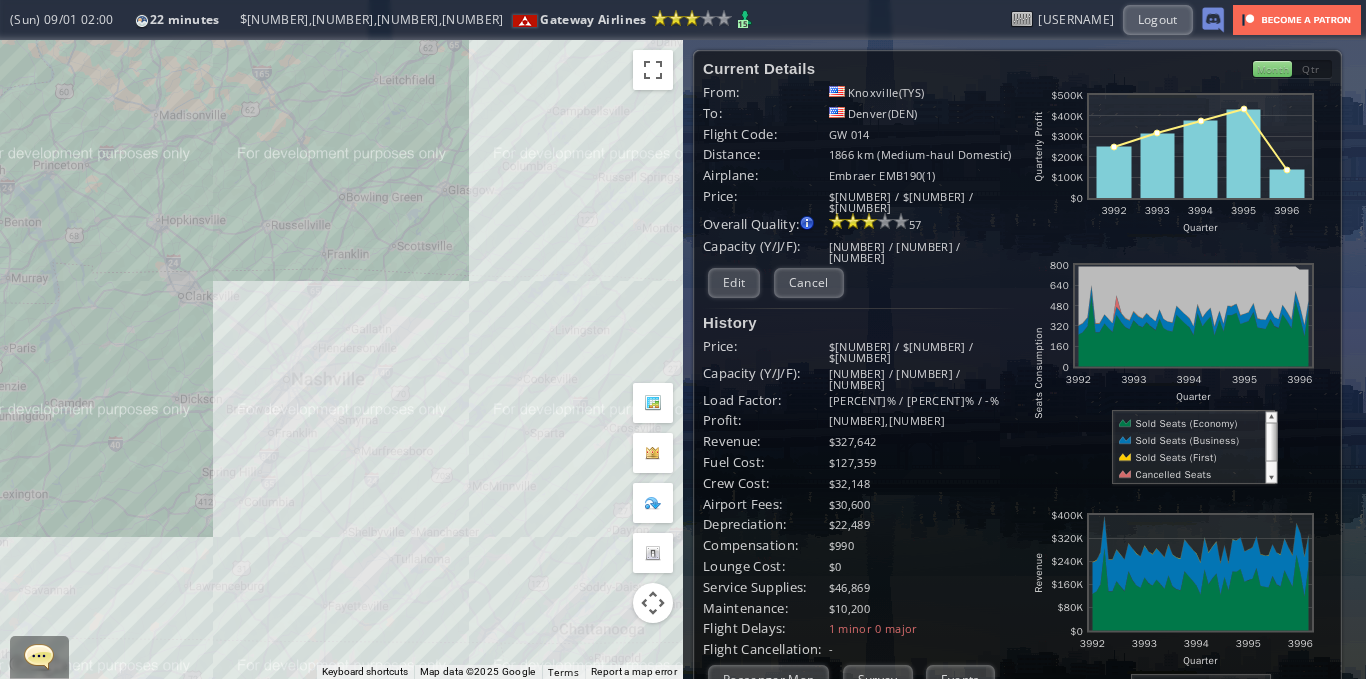 click on "To navigate, press the arrow keys." at bounding box center [341, 359] 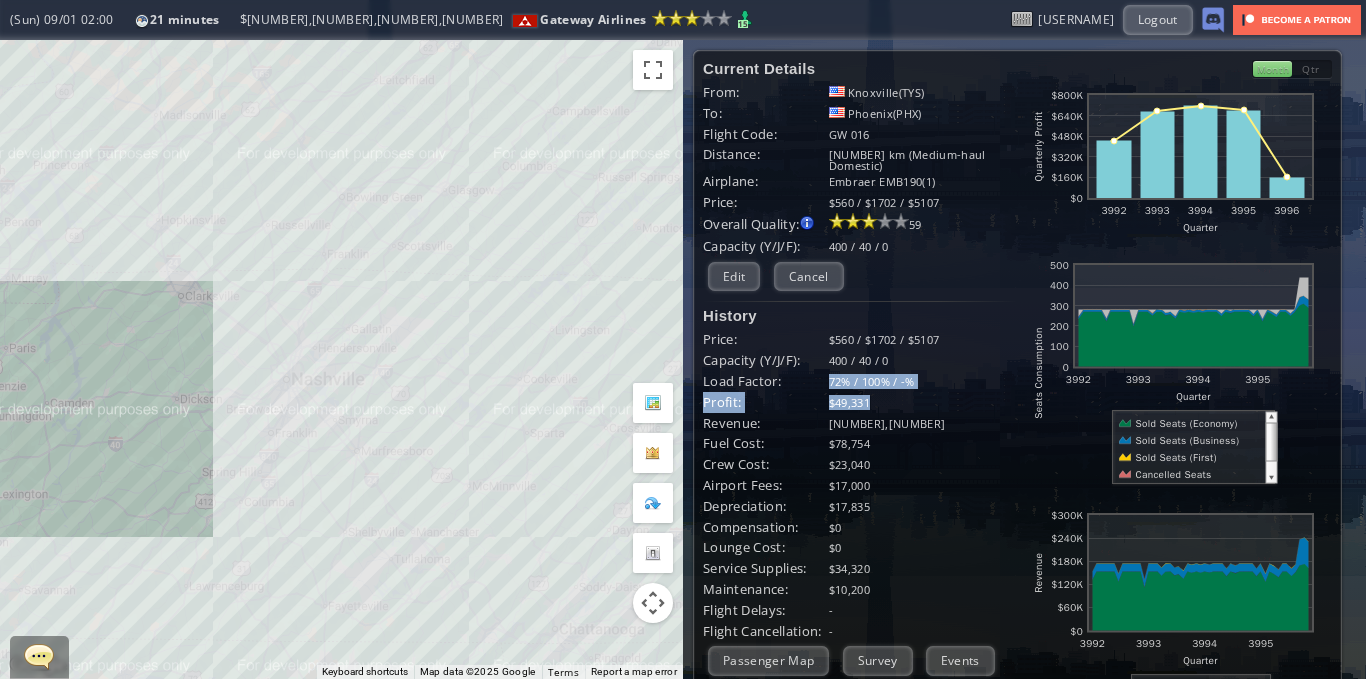 drag, startPoint x: 817, startPoint y: 375, endPoint x: 962, endPoint y: 387, distance: 145.4957 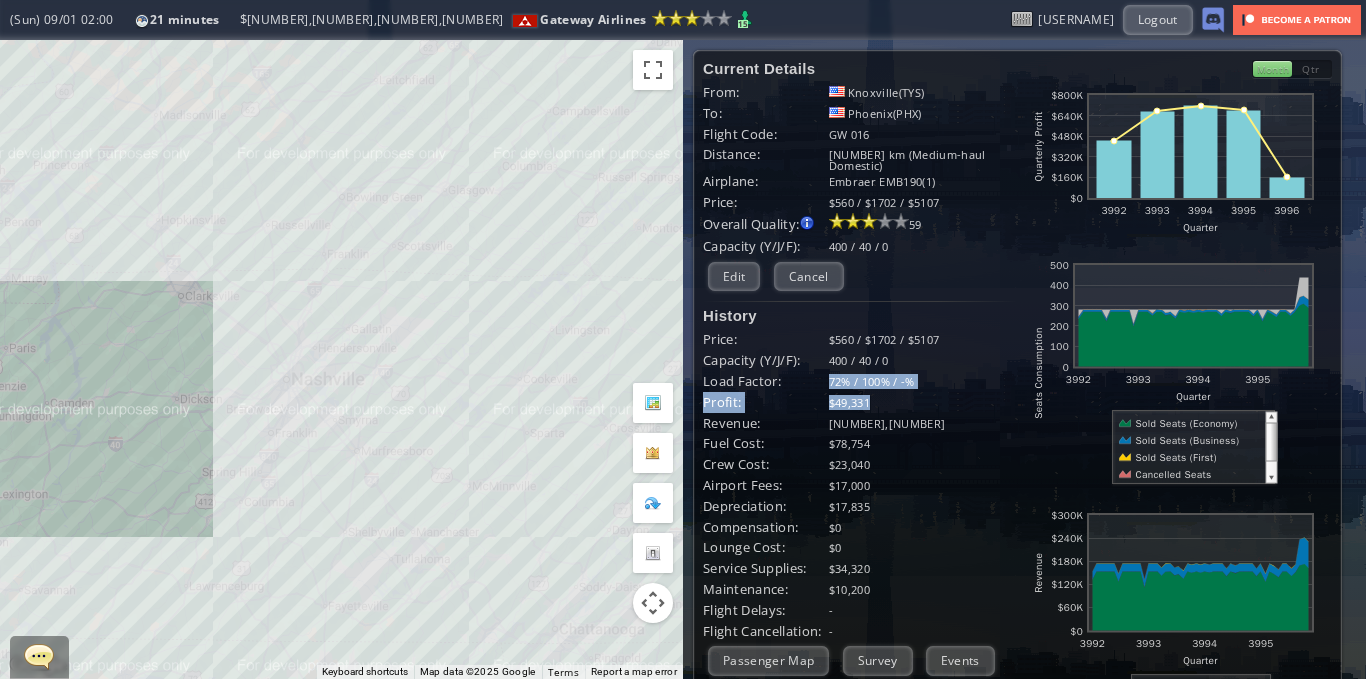 click on "History
Price:
$560 / $1702 / $5107
Capacity (Y/J/F):
400 / 40 / 0
Load Factor:
72% / 100% / -%
Profit:
$49,331
Revenue:
$230,480
Fuel Cost:
$78,754
Crew Cost:
$23,040
Airport Fees:
$17,000
Depreciation:
$17,835
Compensation:
$0
Lounge Cost:
$0
Service Supplies:
$34,320
Maintenance:
$10,200
Flight Delays: - -" at bounding box center (860, 474) 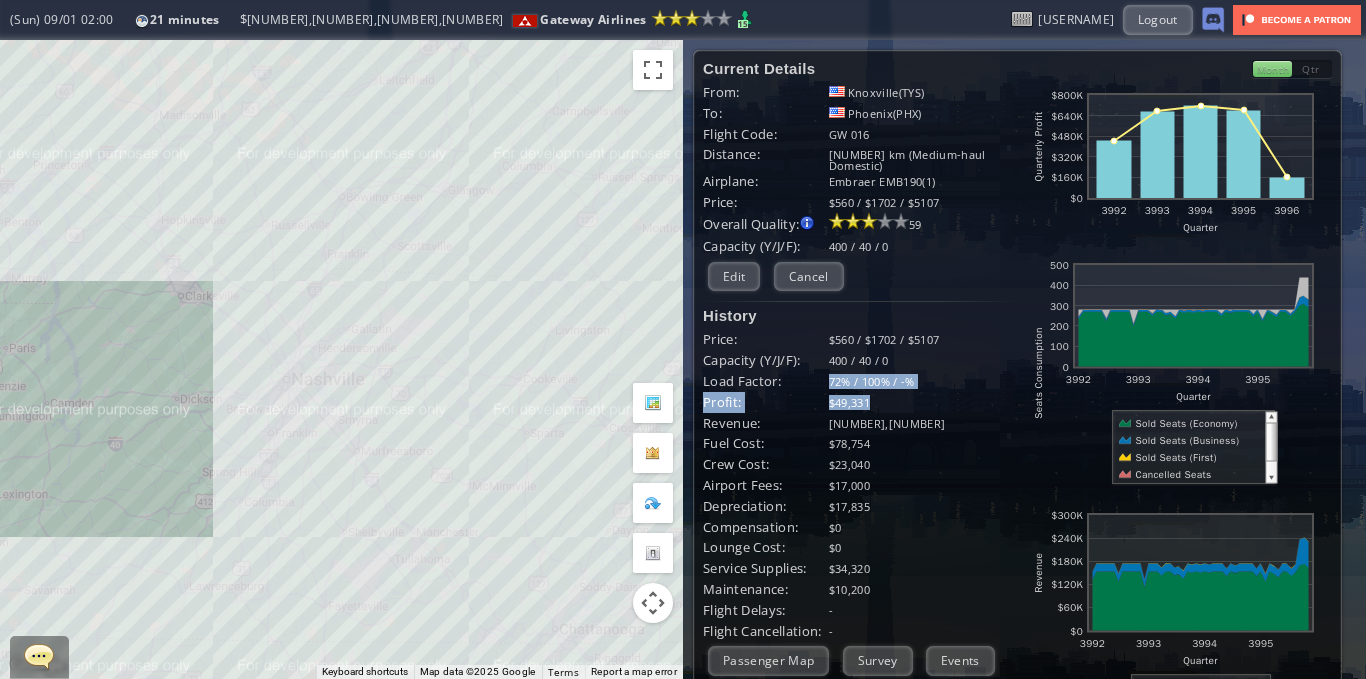 click on "$49,331" at bounding box center [923, 402] 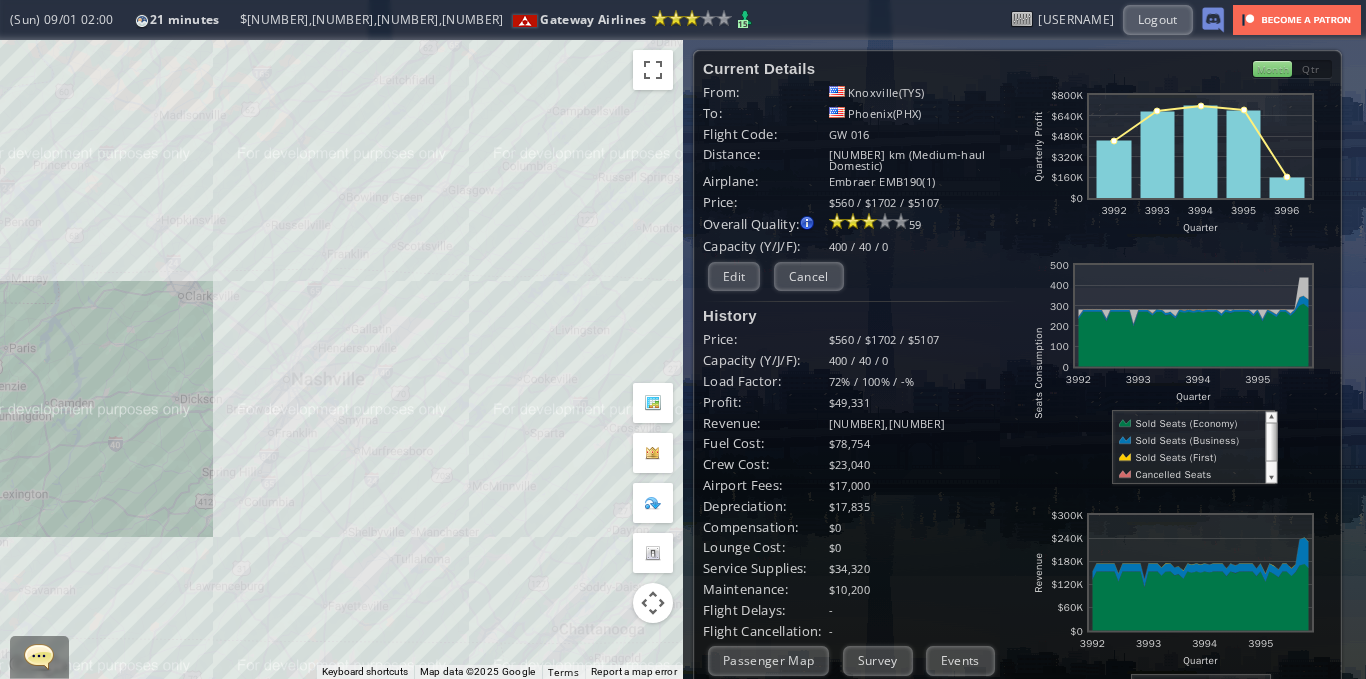 click on "To navigate, press the arrow keys." at bounding box center (341, 359) 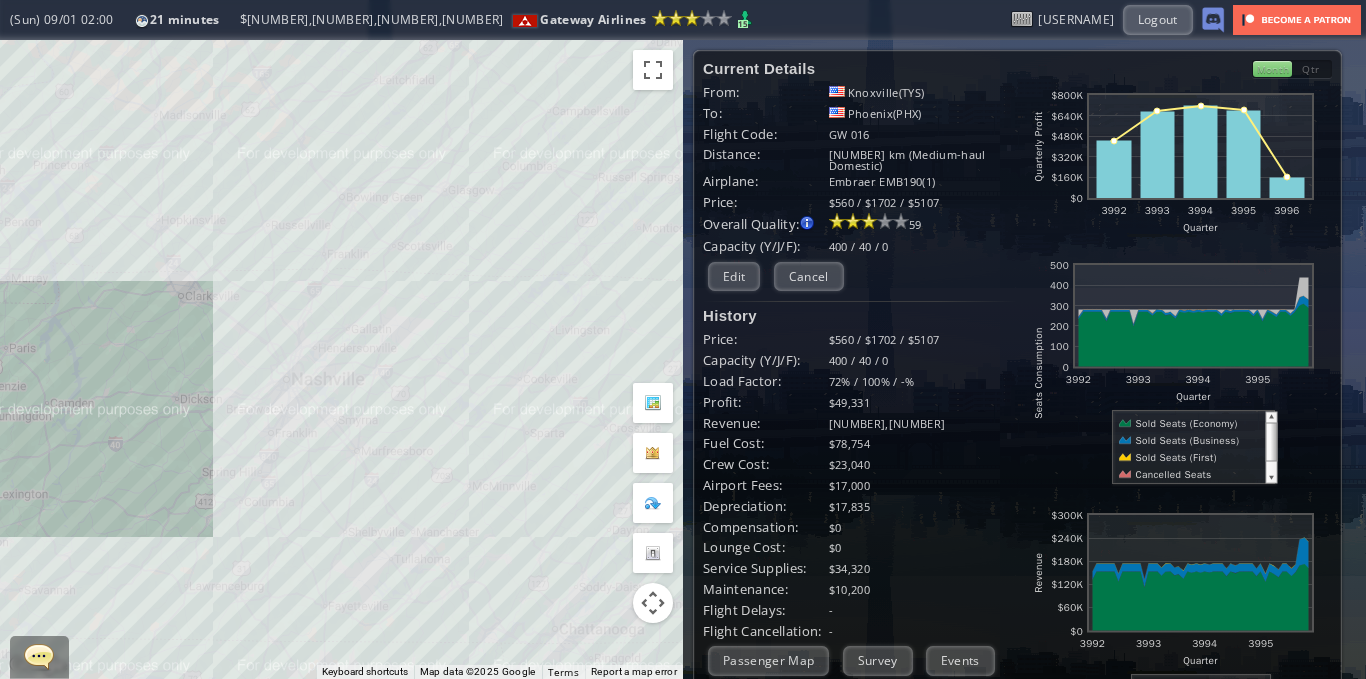 click on "To navigate, press the arrow keys." at bounding box center [341, 359] 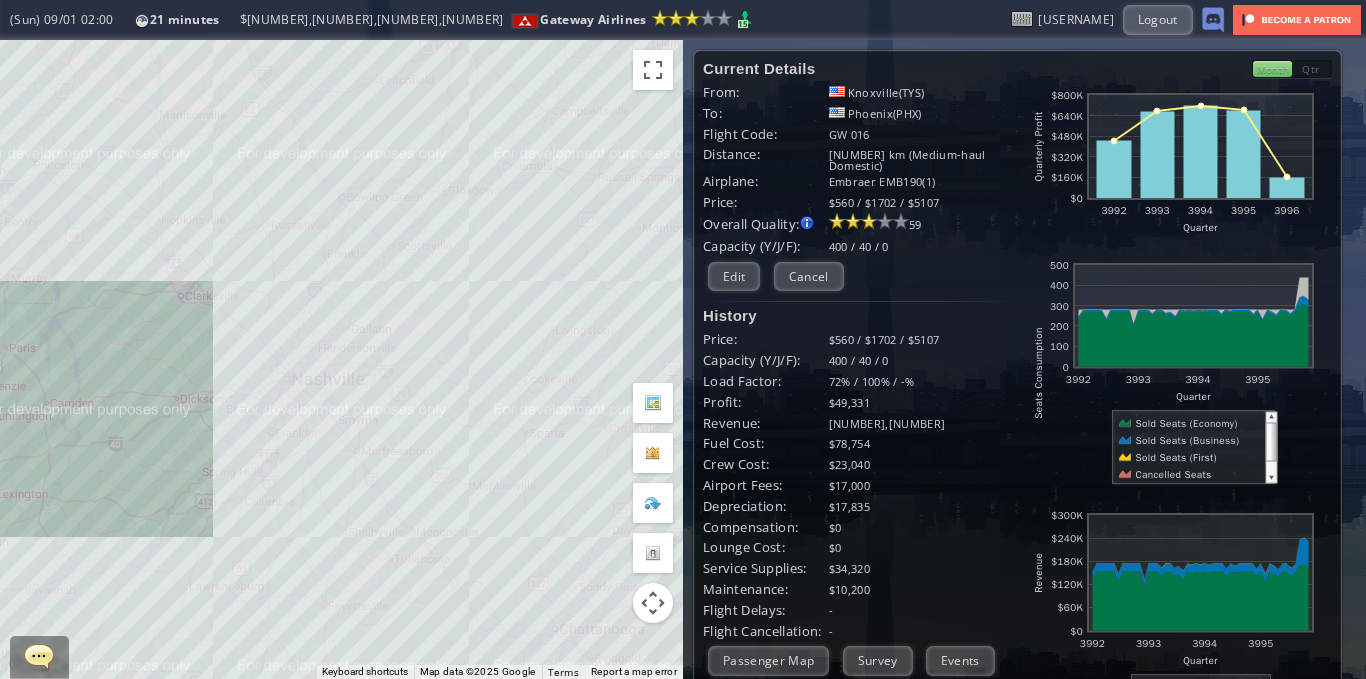 click on "To navigate, press the arrow keys." at bounding box center (341, 359) 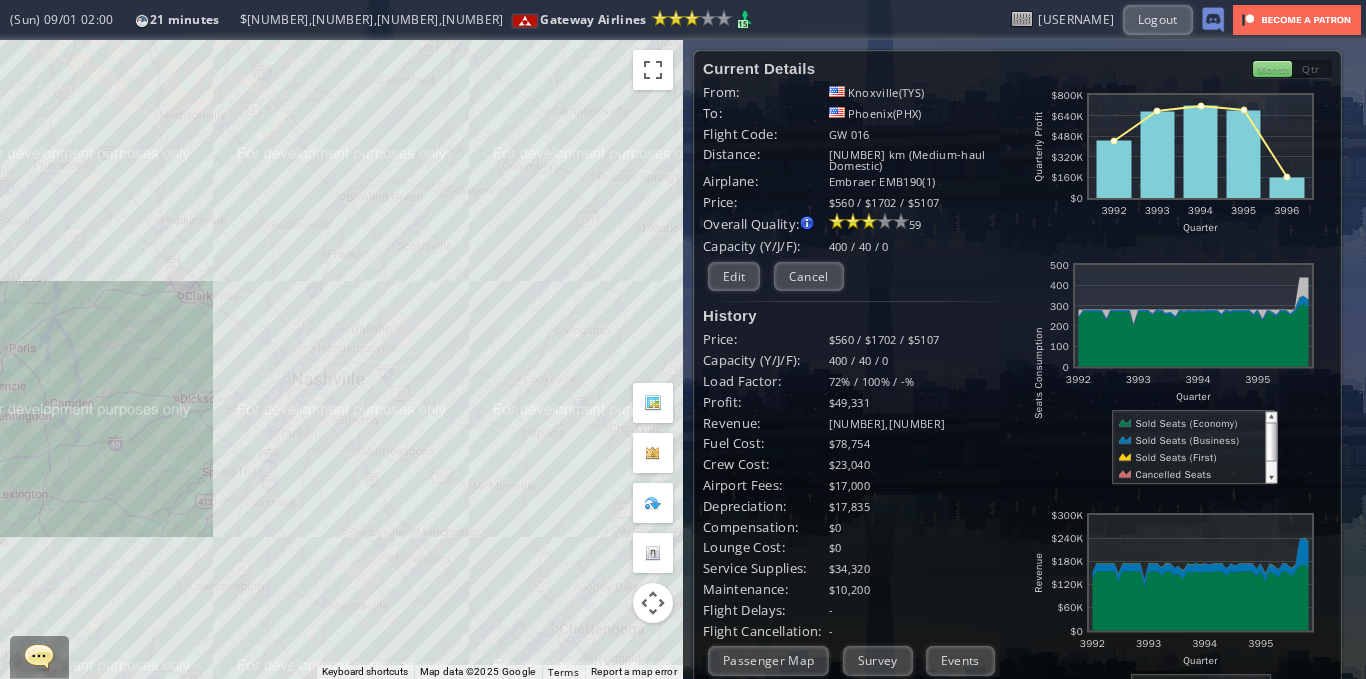 click on "To navigate, press the arrow keys." at bounding box center [341, 359] 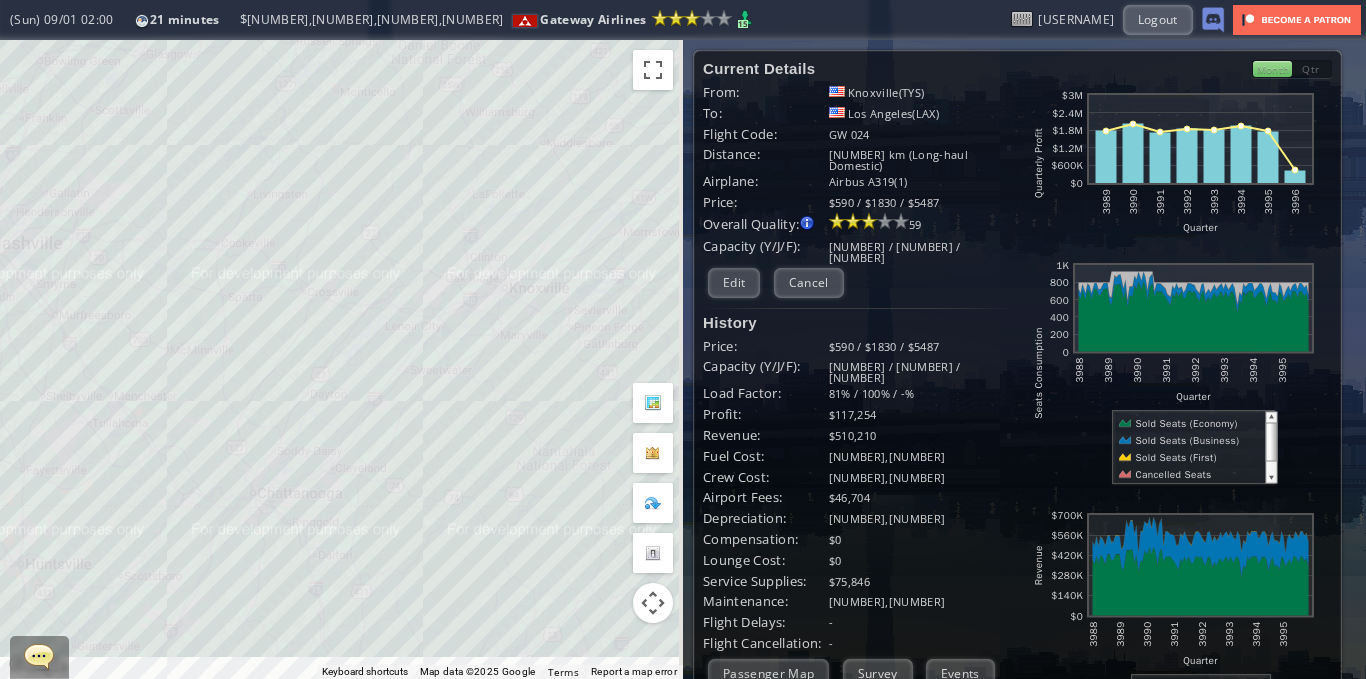 drag, startPoint x: 531, startPoint y: 344, endPoint x: 229, endPoint y: 205, distance: 332.453 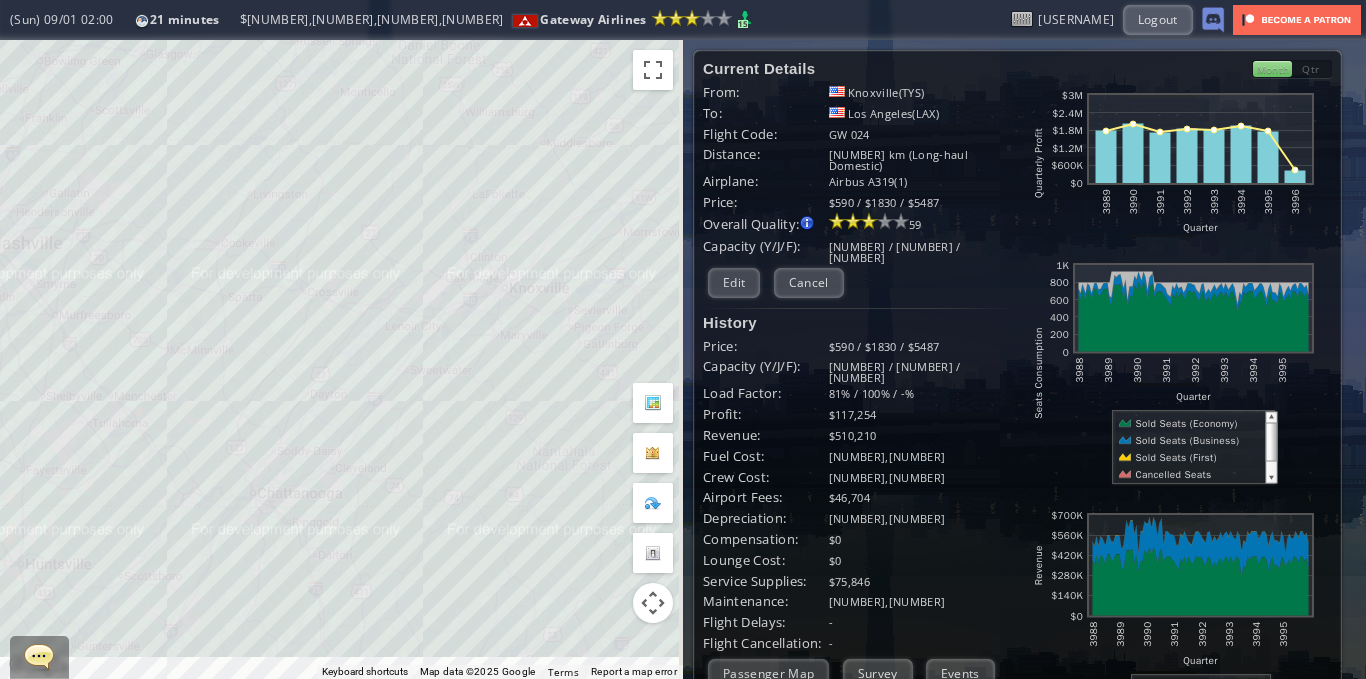 click on "To navigate, press the arrow keys." at bounding box center (341, 359) 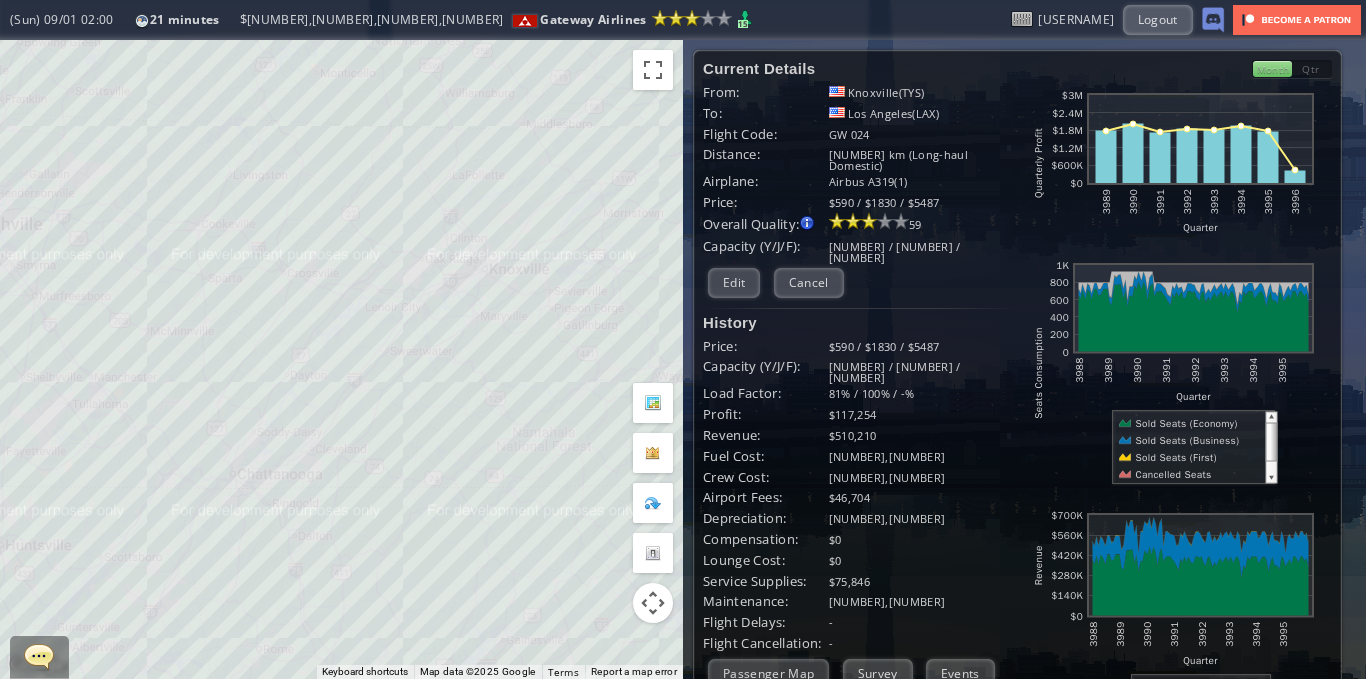 click on "To navigate, press the arrow keys." at bounding box center [341, 359] 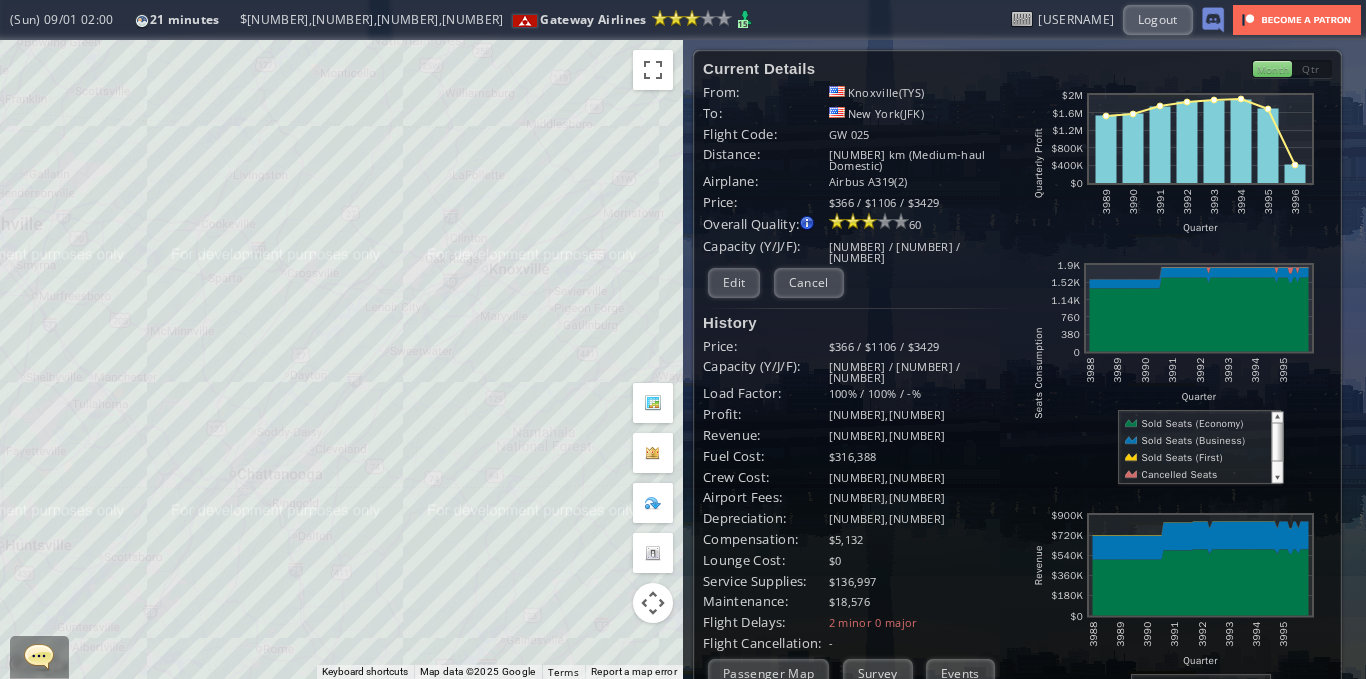 click on "To navigate, press the arrow keys." at bounding box center [341, 359] 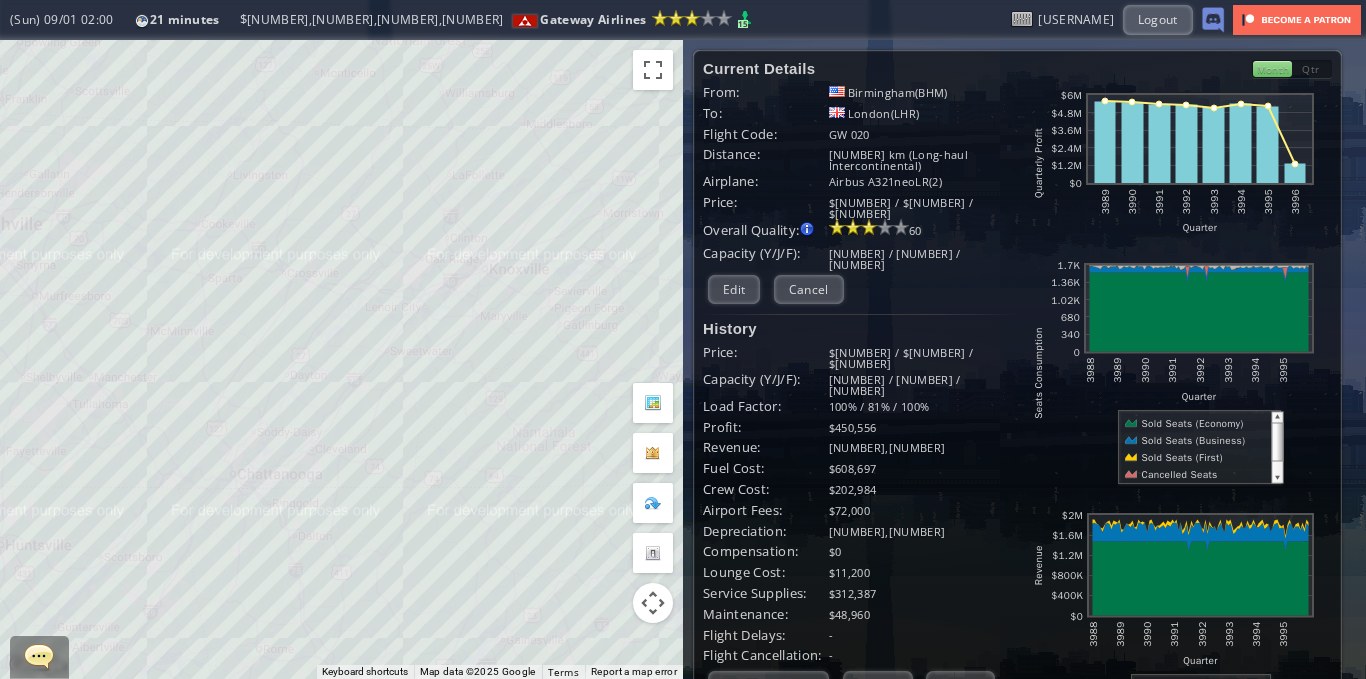click on "To navigate, press the arrow keys." at bounding box center (341, 359) 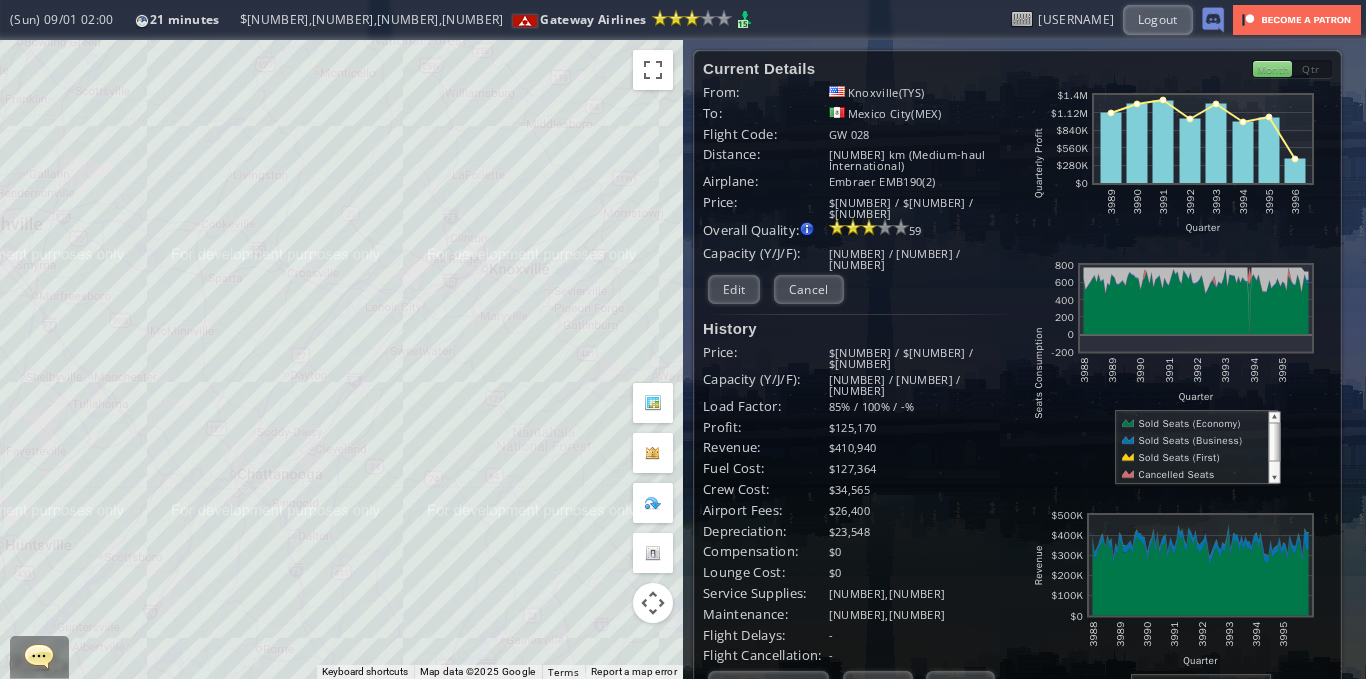 click on "To navigate, press the arrow keys." at bounding box center [341, 359] 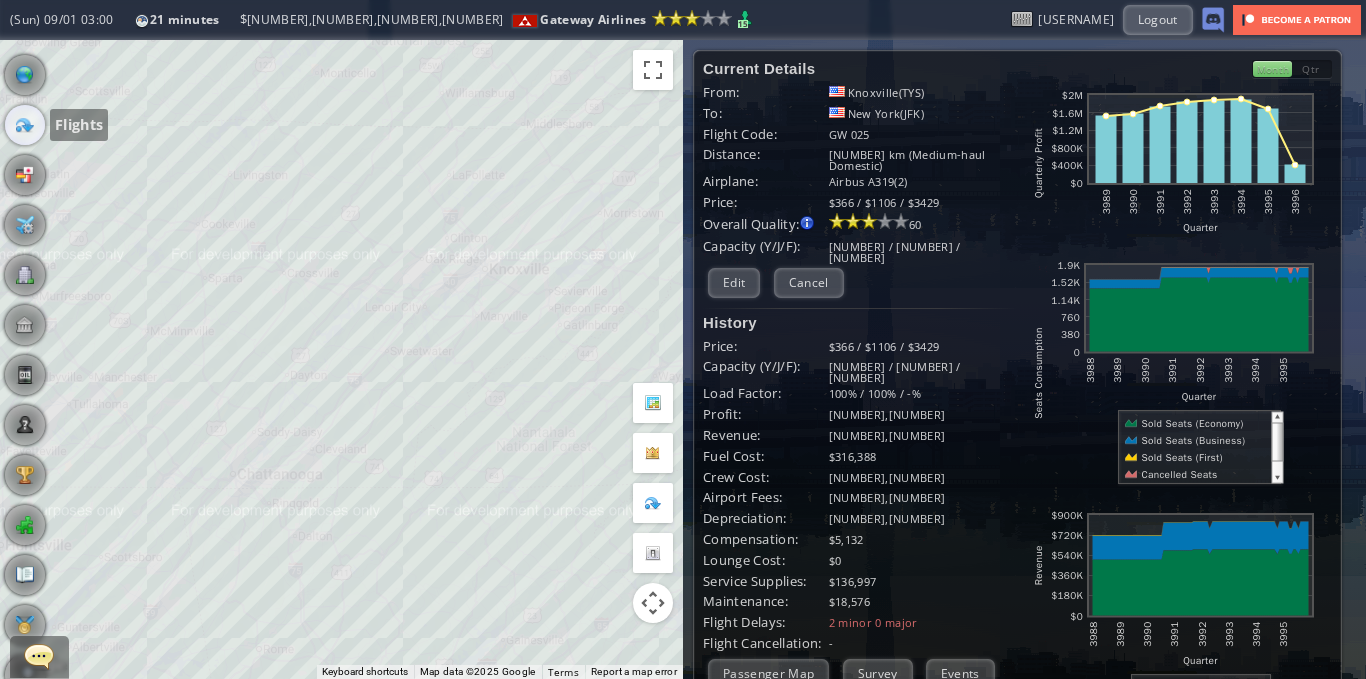 click at bounding box center (25, 125) 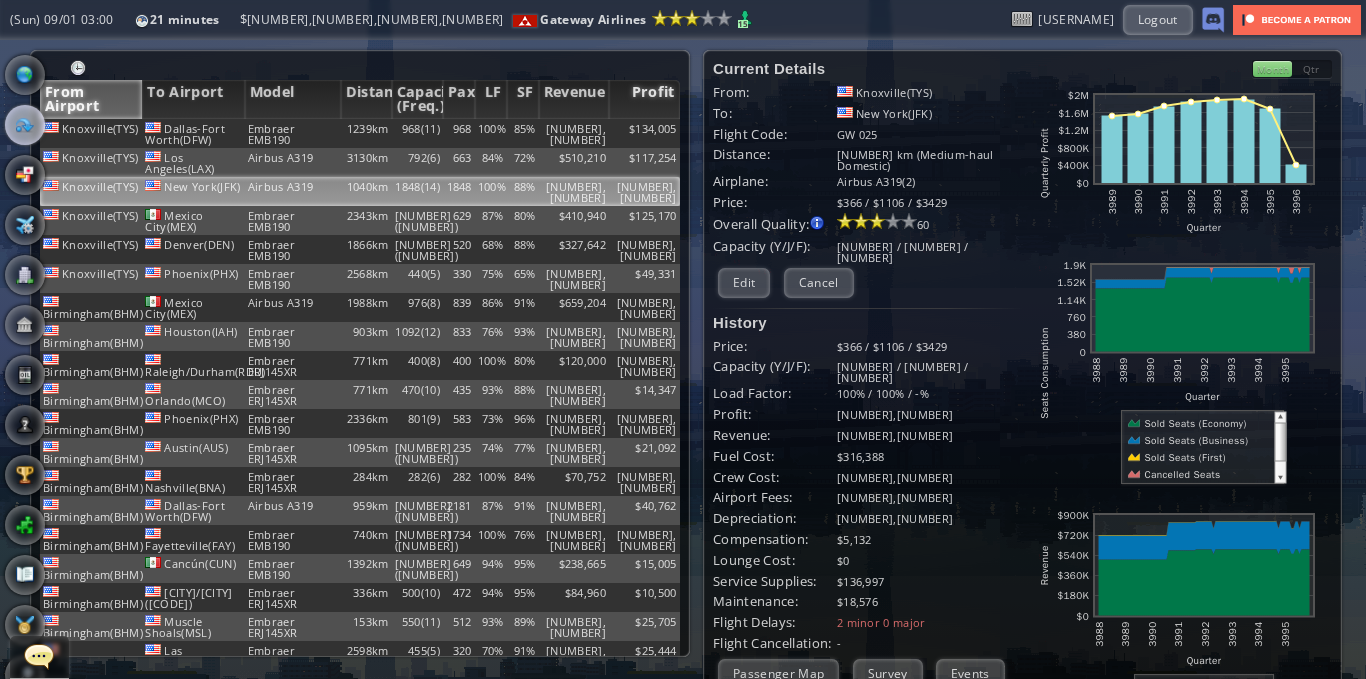 click on "Profit" at bounding box center [644, 99] 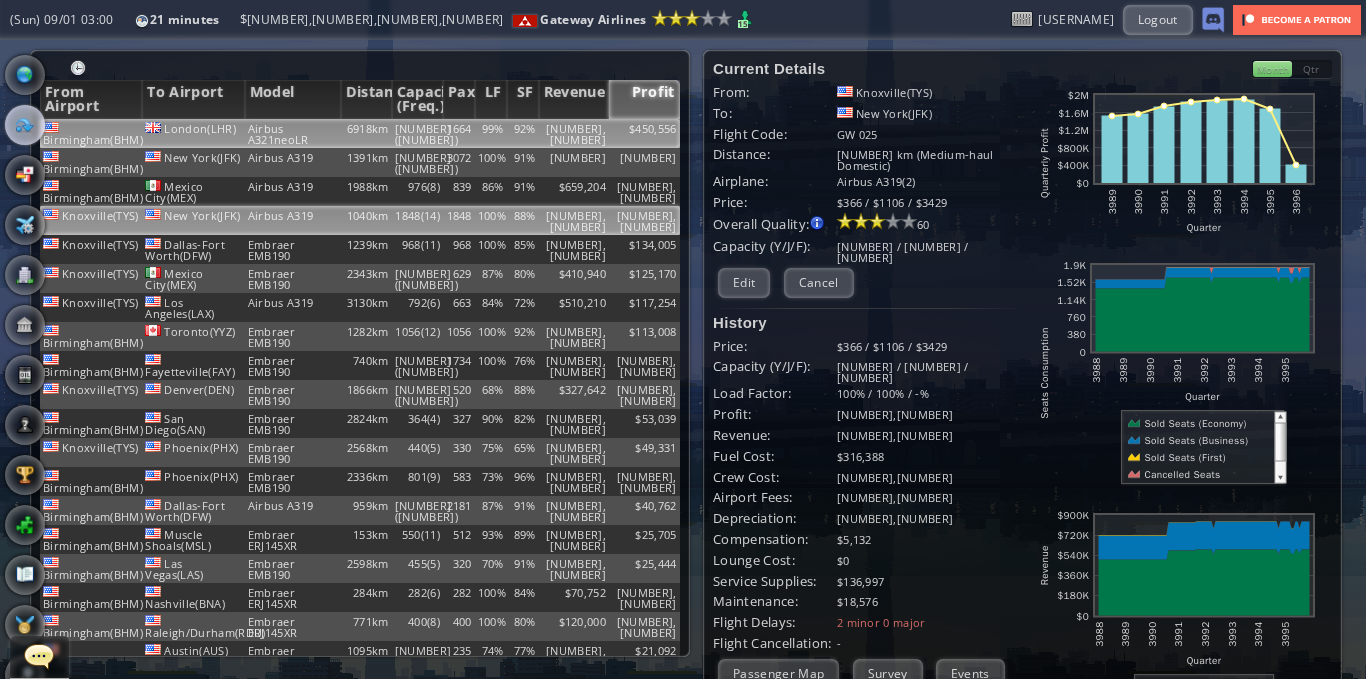 click on "$450,556" at bounding box center (644, 133) 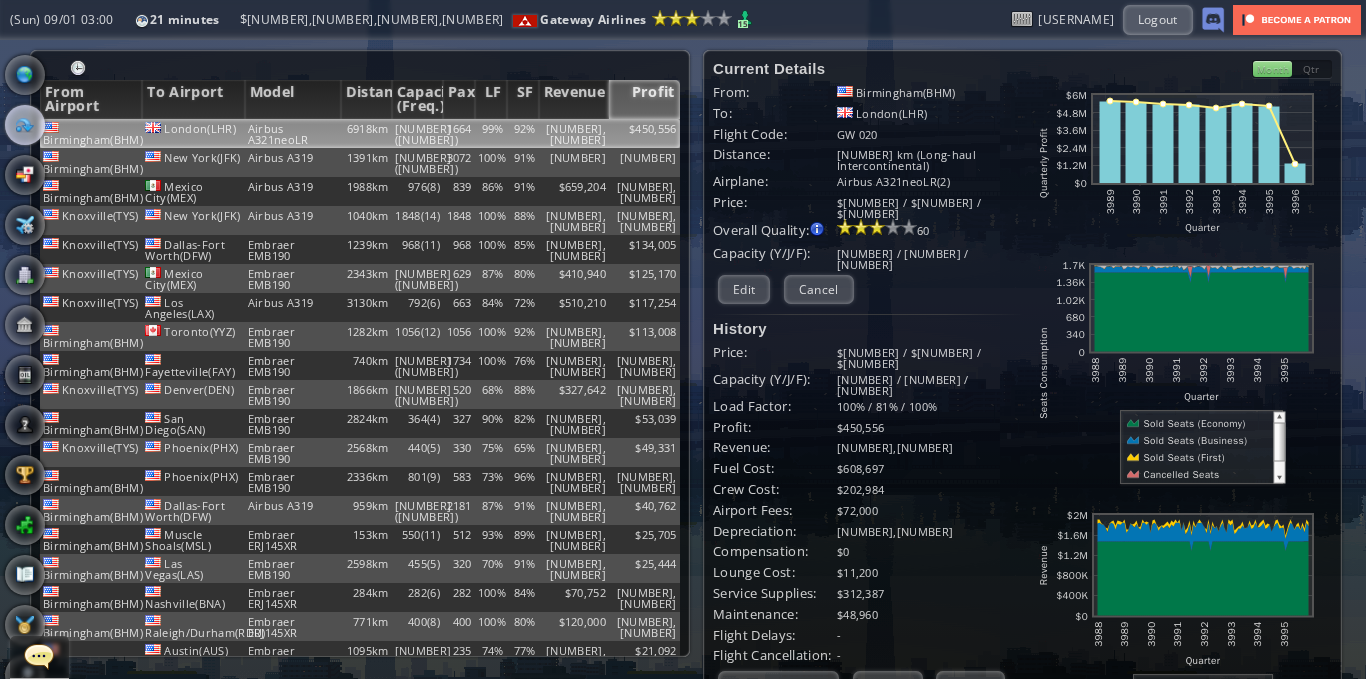 click on "Profit" at bounding box center [644, 99] 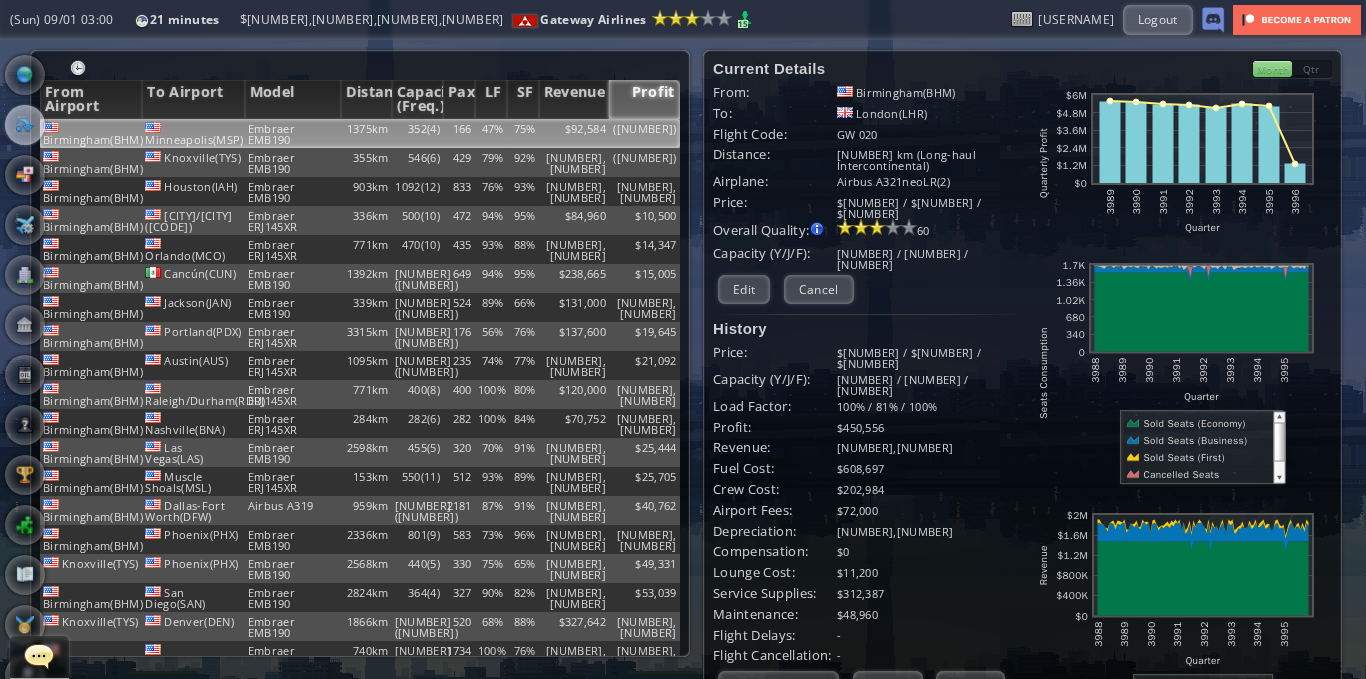 click on "$(10,349)" at bounding box center (644, 133) 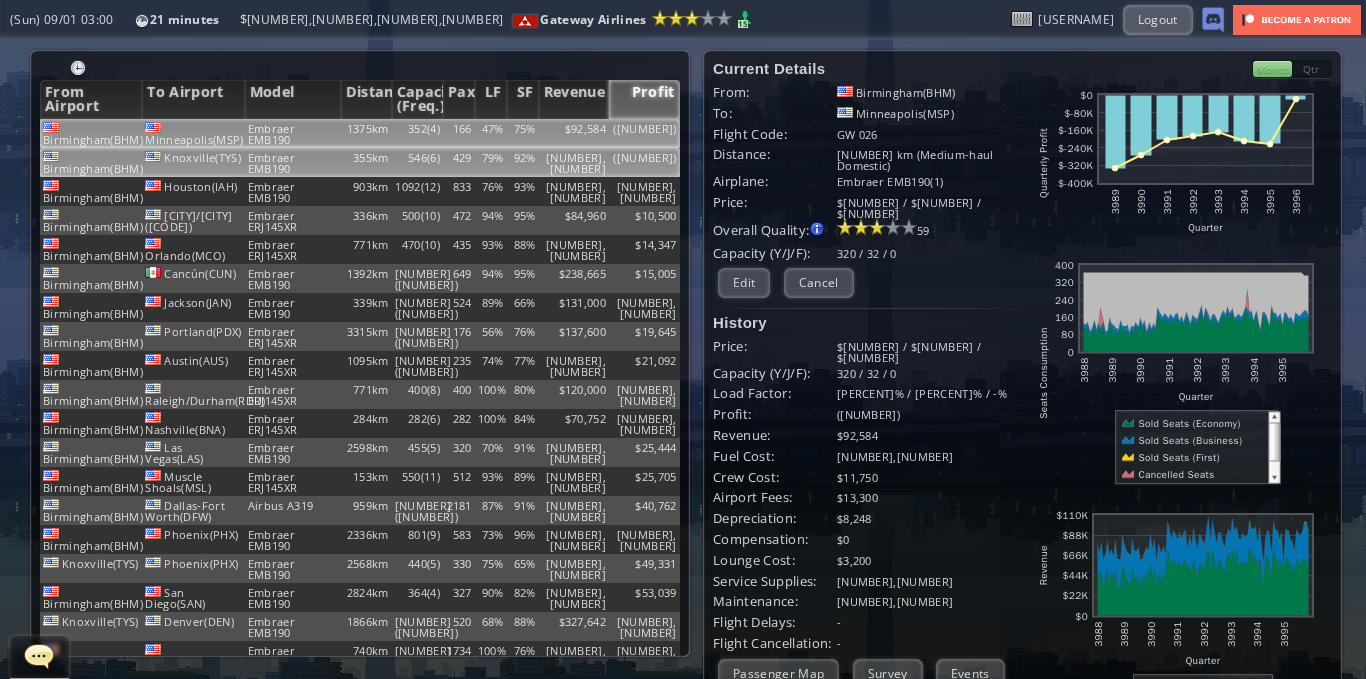 click on "$(641)" at bounding box center [644, 133] 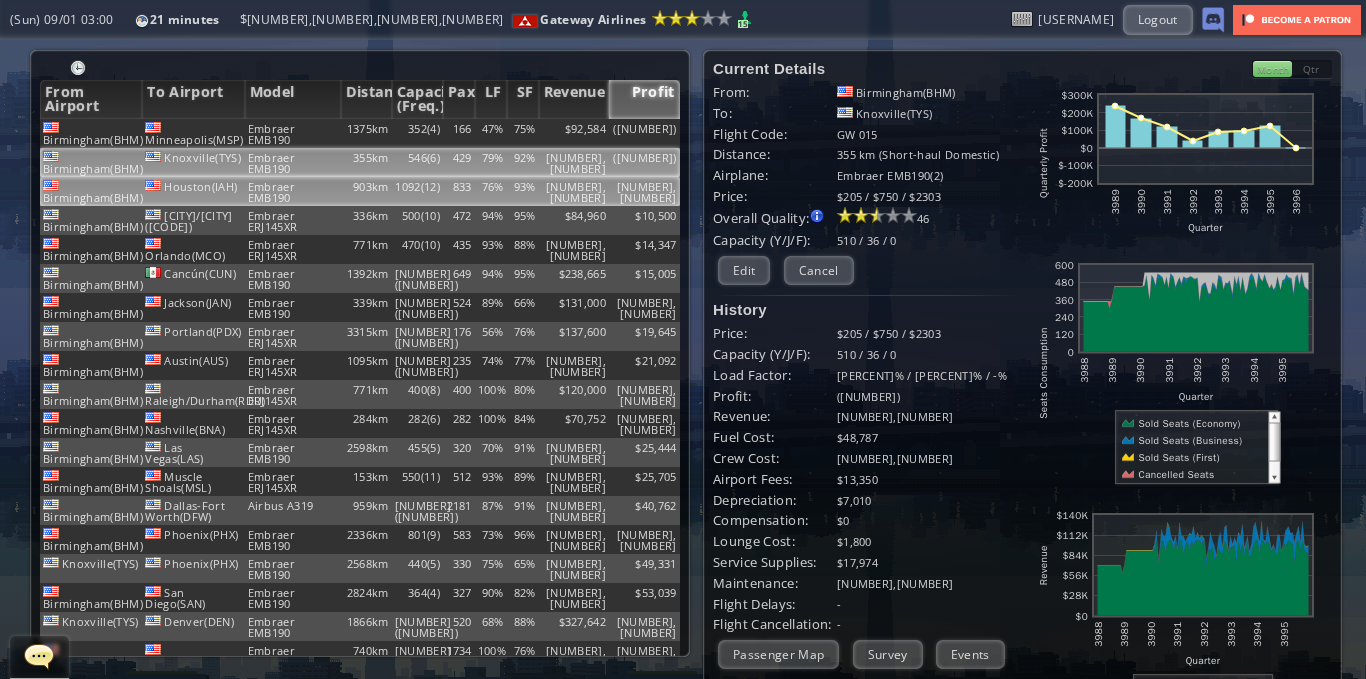 click on "$4,079" at bounding box center (644, 133) 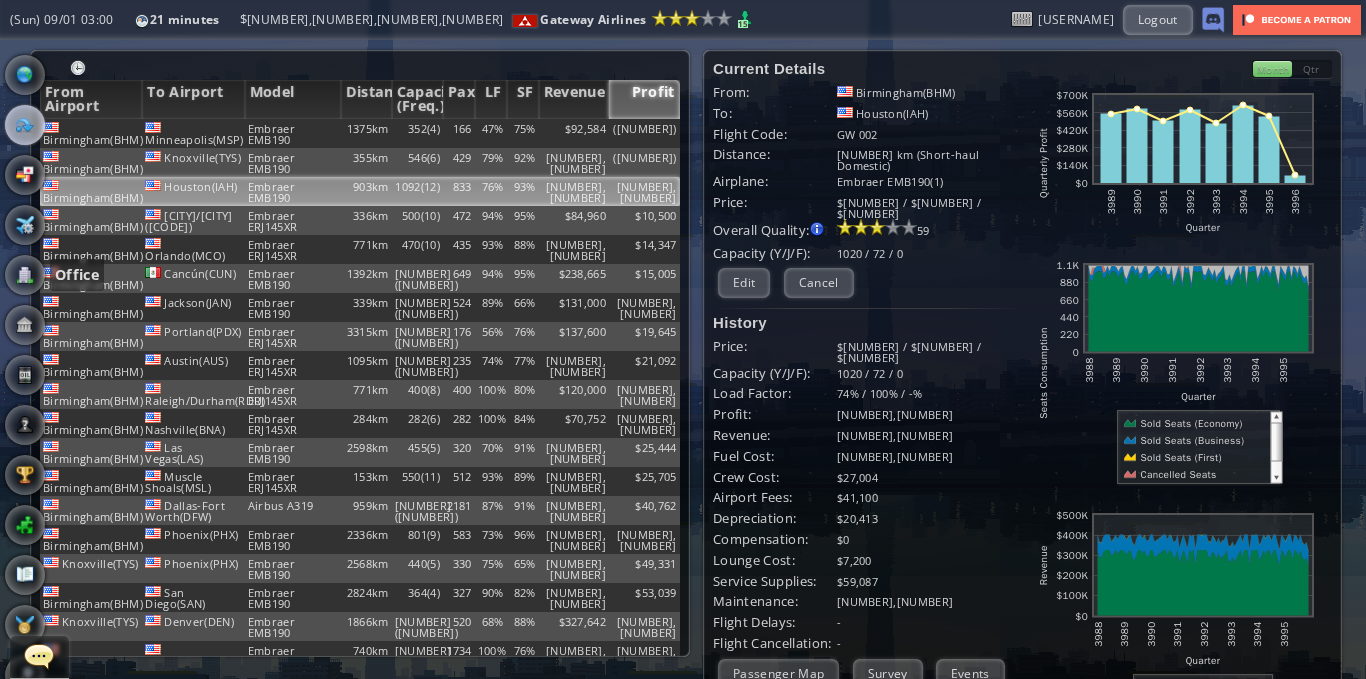click at bounding box center [7, 339] 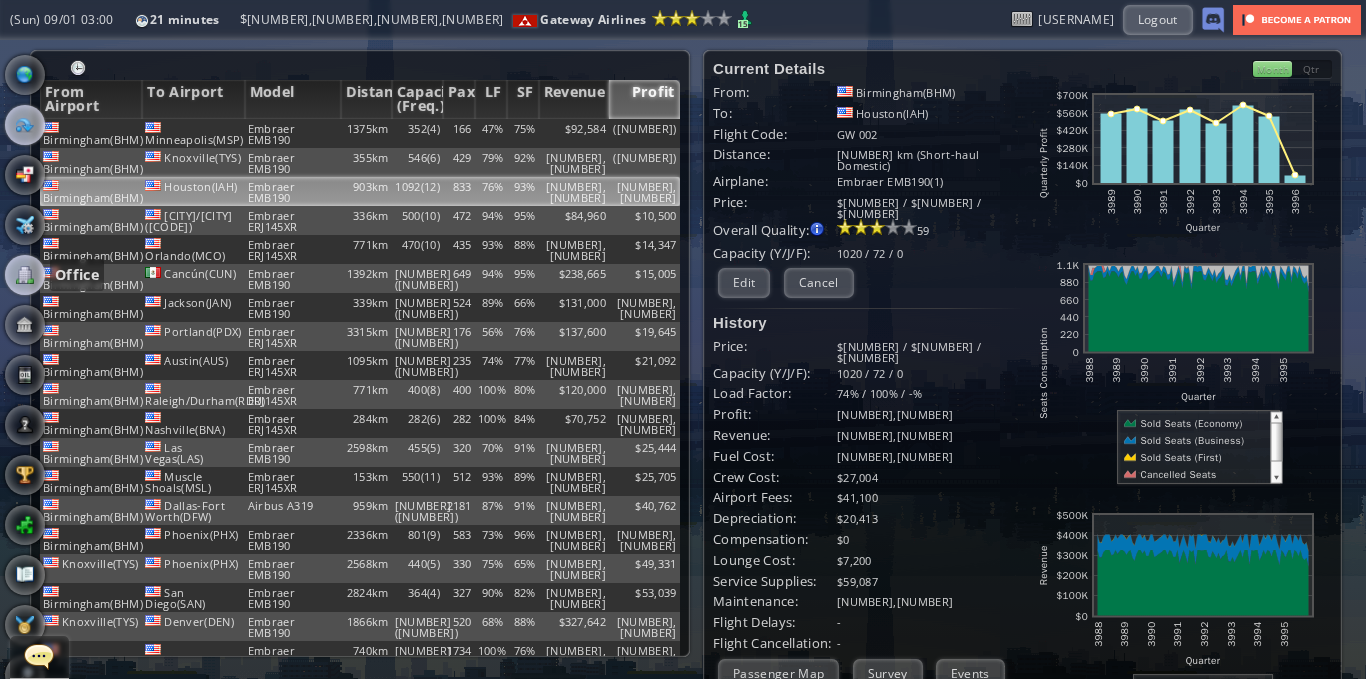 click at bounding box center [25, 275] 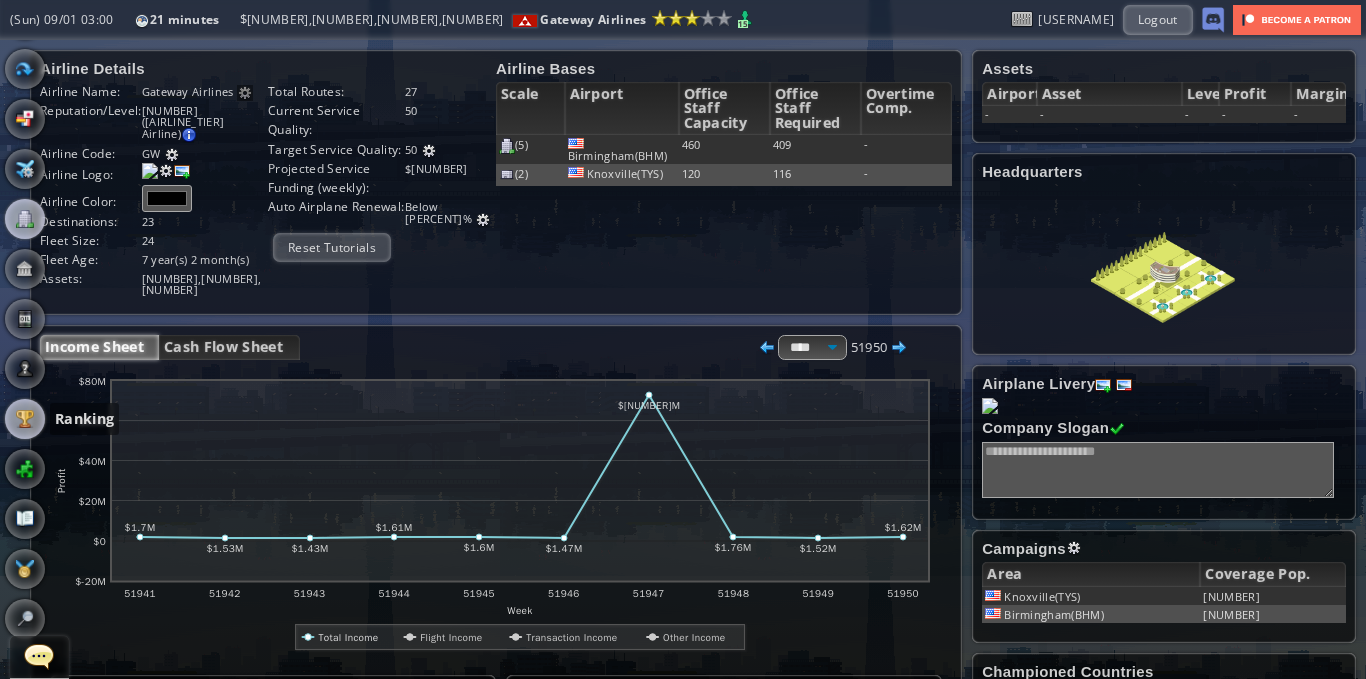 scroll, scrollTop: 81, scrollLeft: 0, axis: vertical 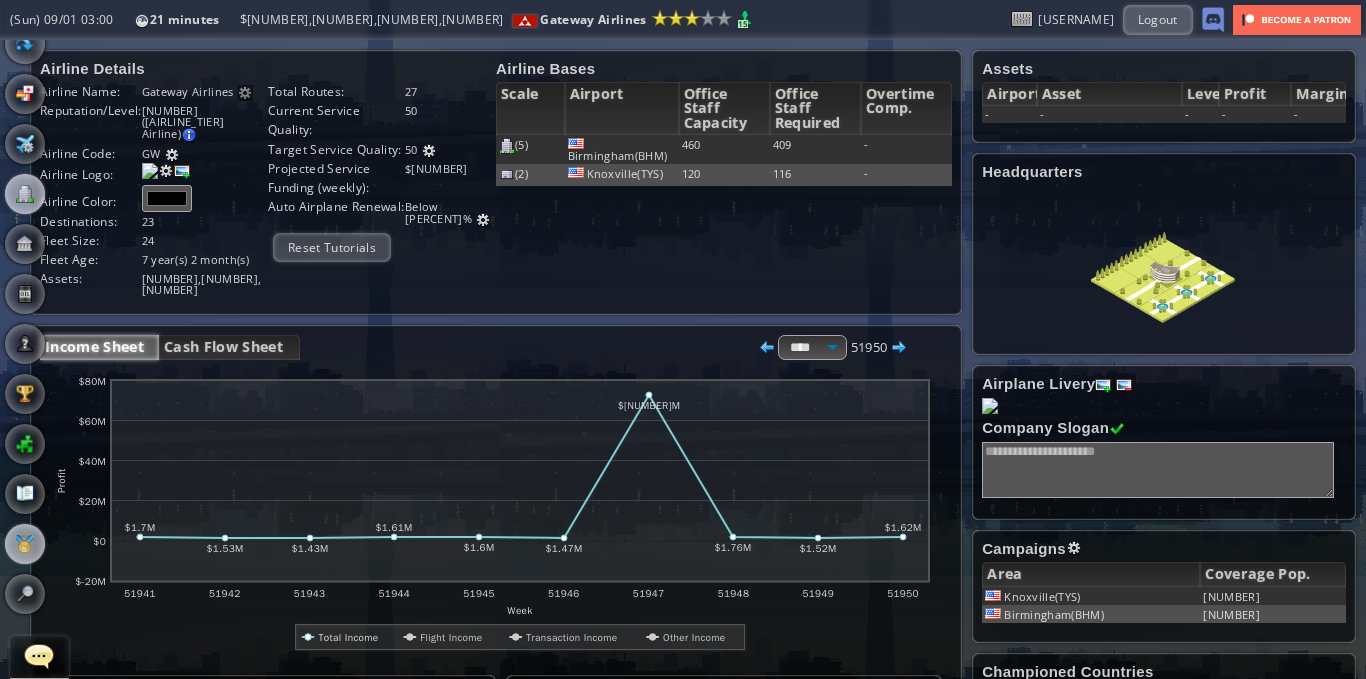 click at bounding box center (25, 544) 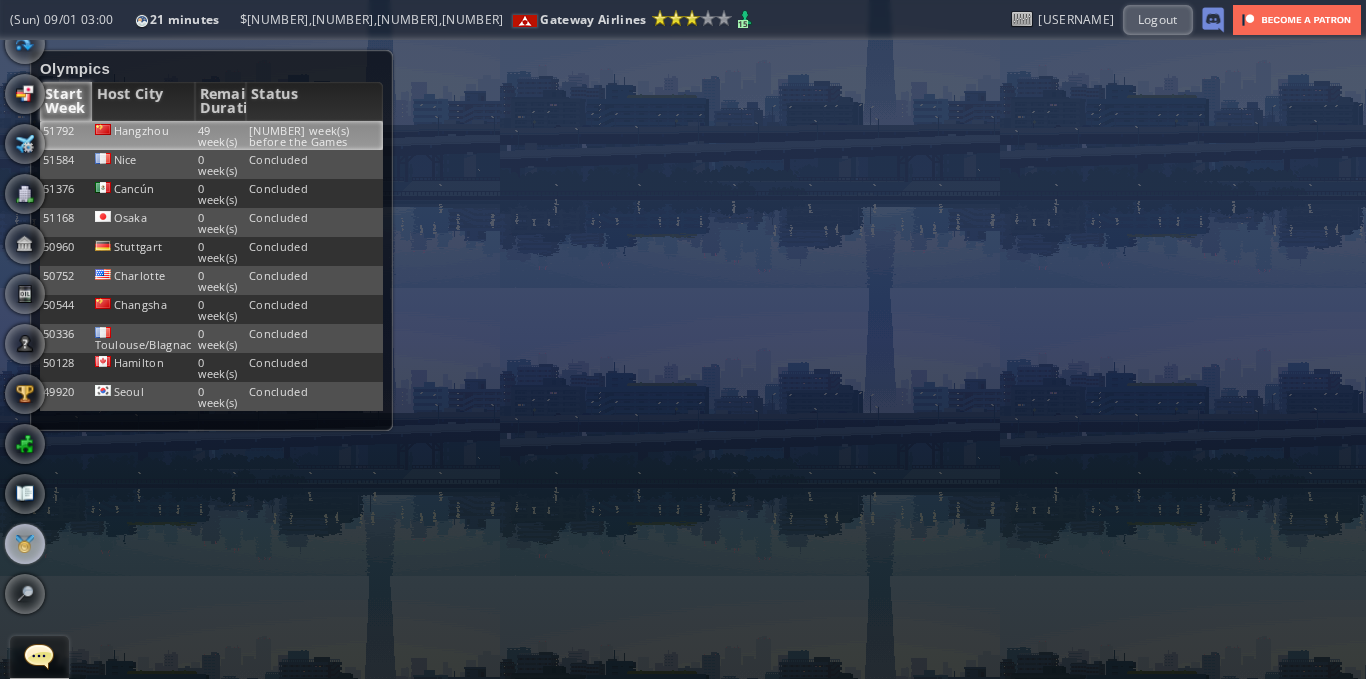 click on "49 week(s)" at bounding box center (221, 135) 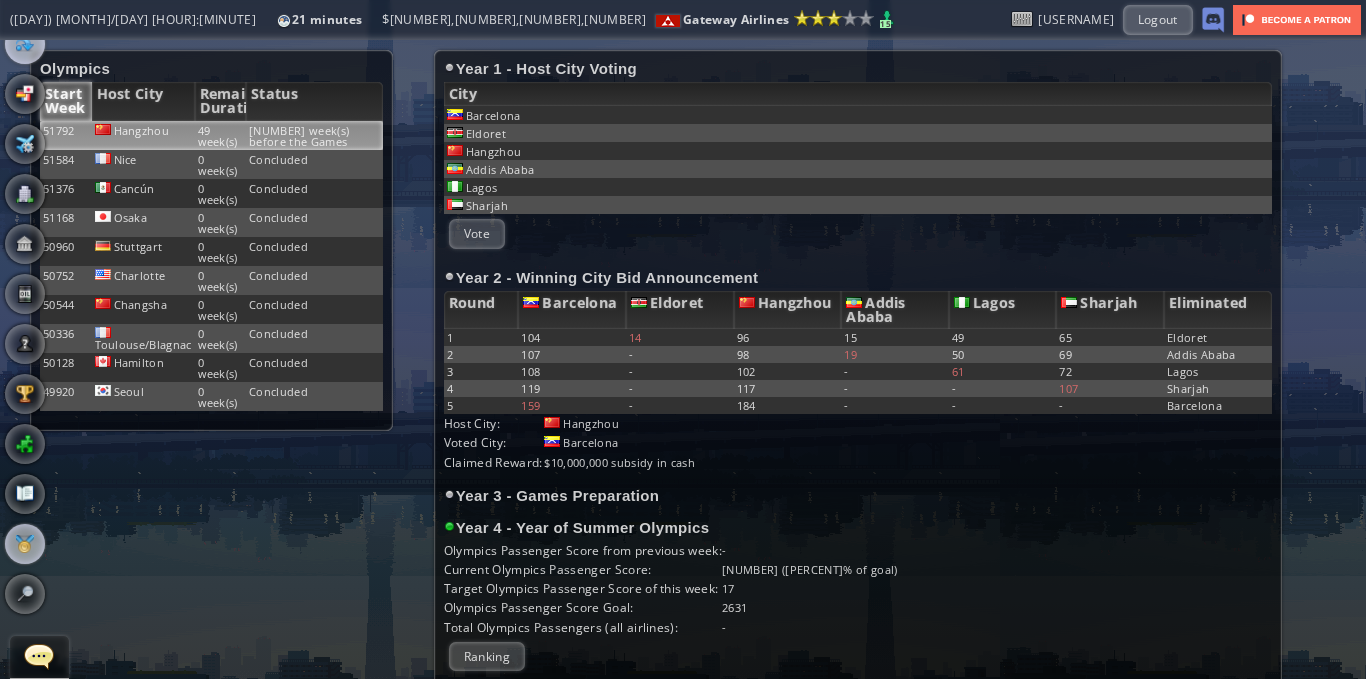 click at bounding box center (25, 44) 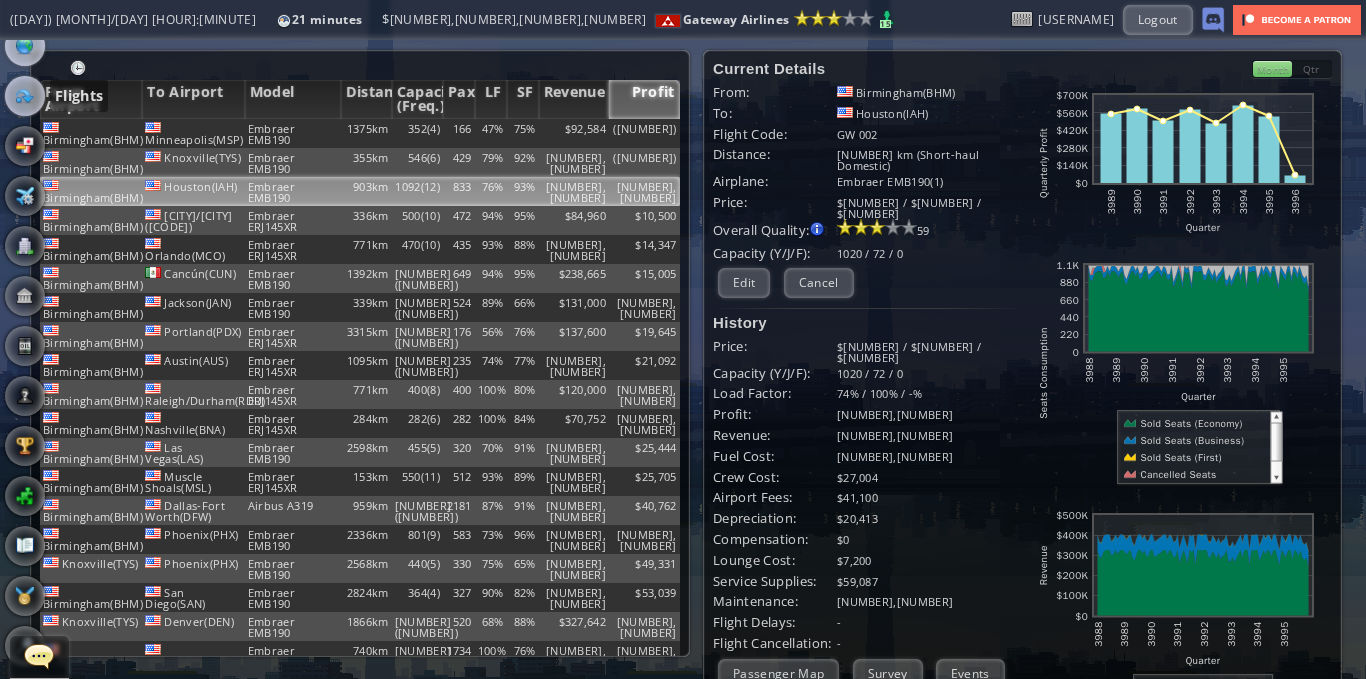 scroll, scrollTop: 0, scrollLeft: 0, axis: both 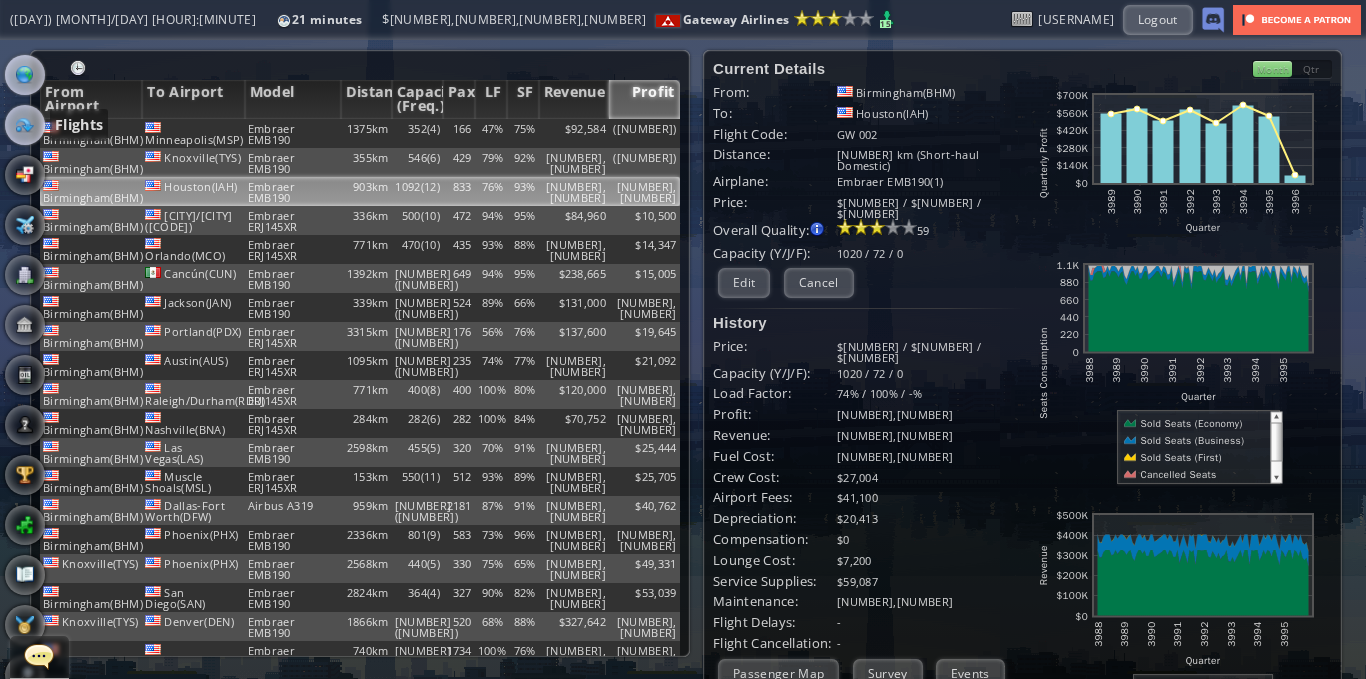 click at bounding box center (25, 75) 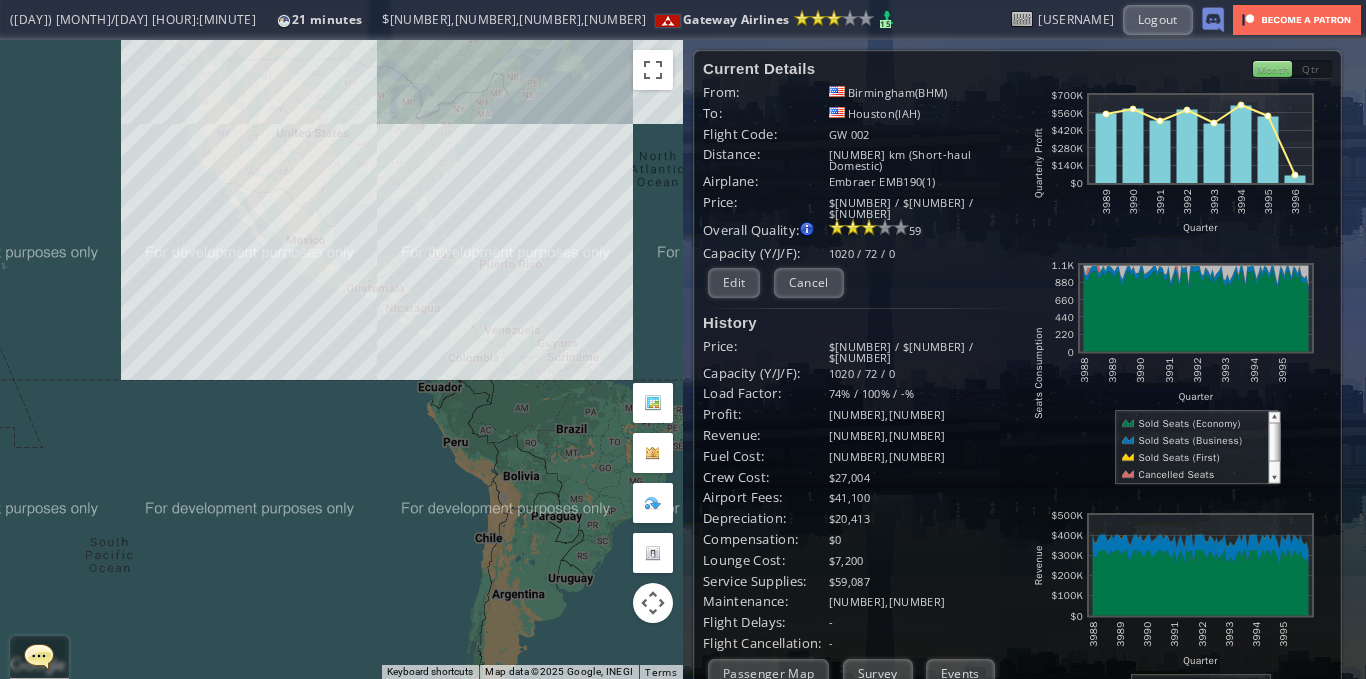 click on "To navigate, press the arrow keys." at bounding box center [341, 359] 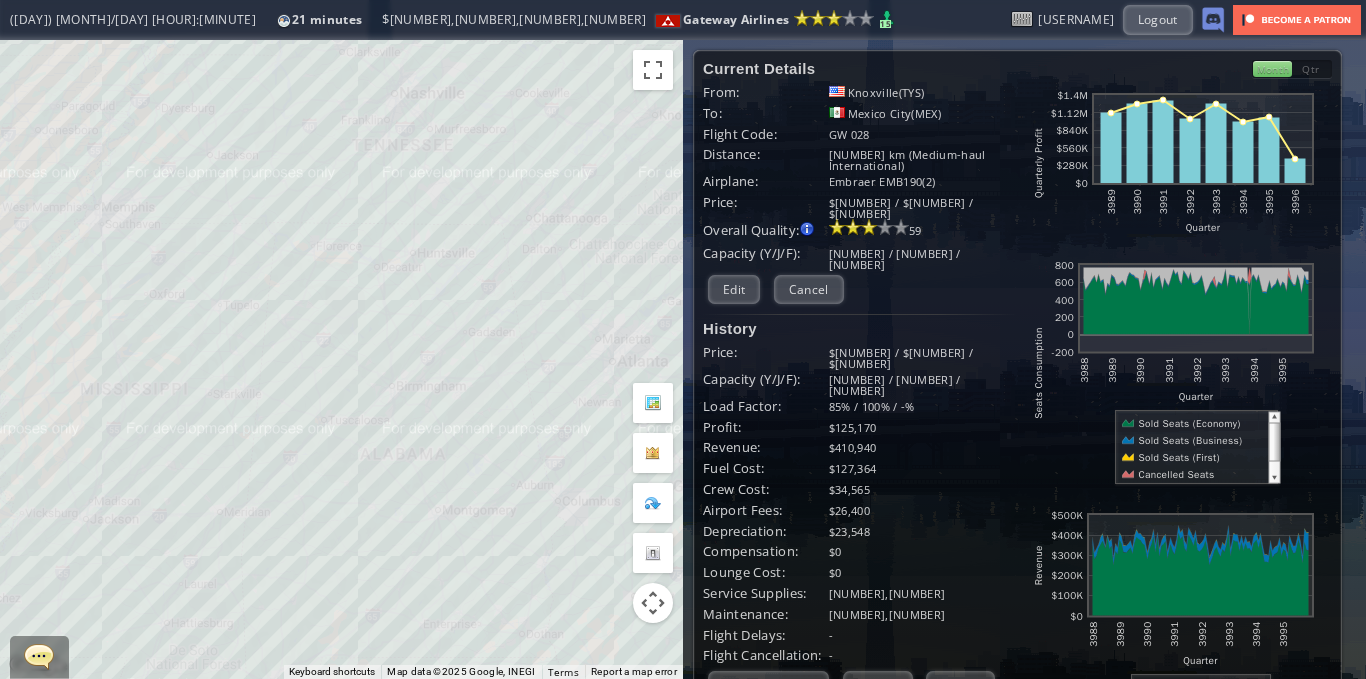 drag, startPoint x: 383, startPoint y: 335, endPoint x: 491, endPoint y: 257, distance: 133.22162 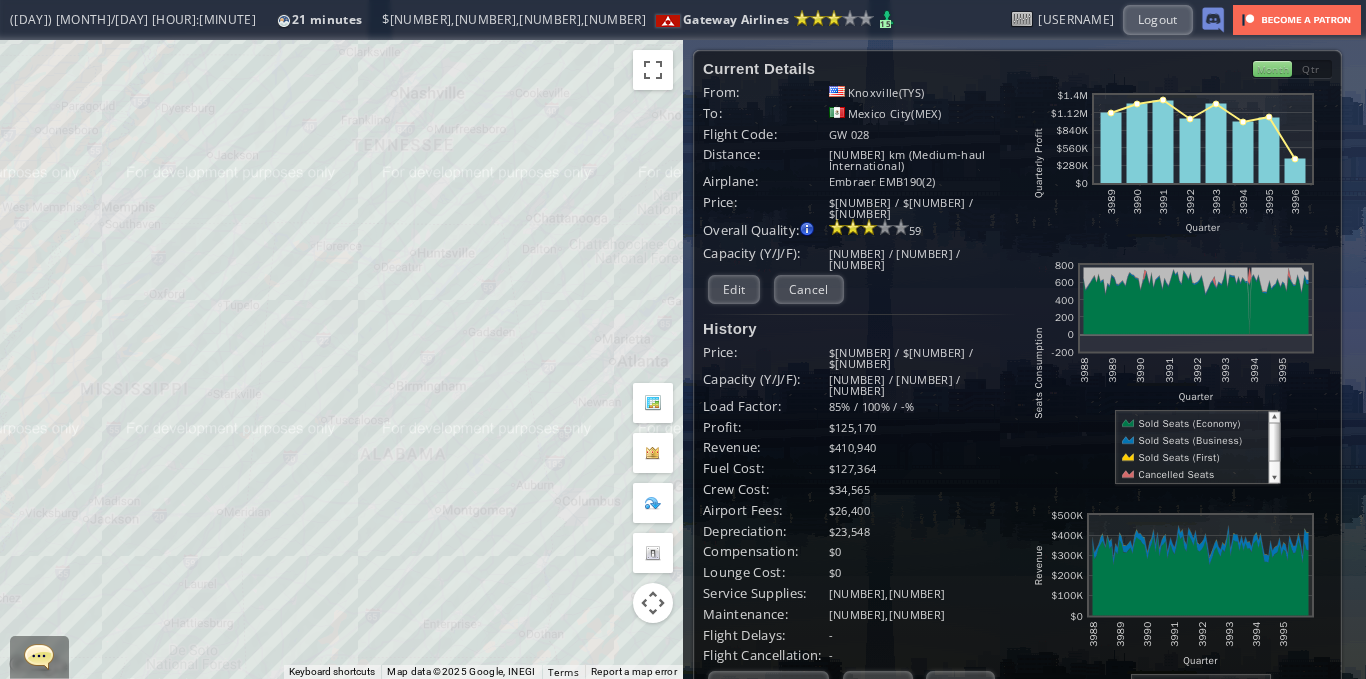 click on "To navigate, press the arrow keys." at bounding box center [341, 359] 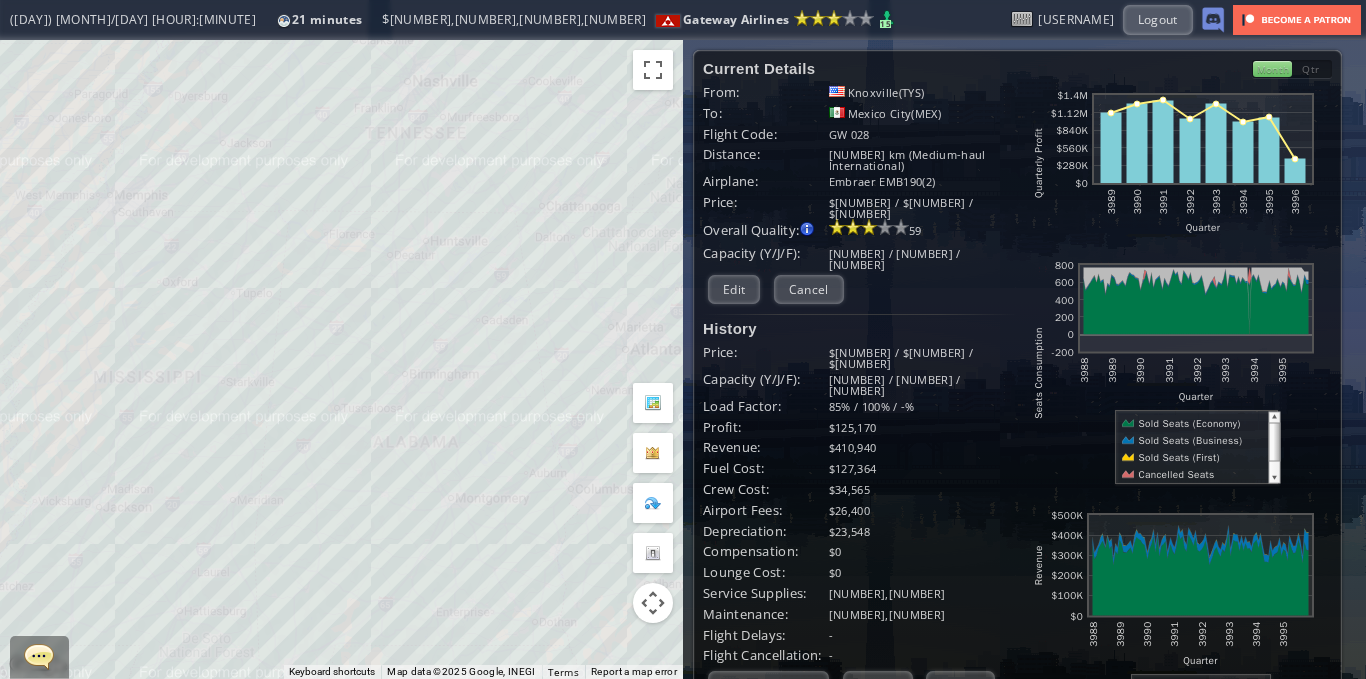 click on "To navigate, press the arrow keys." at bounding box center [341, 359] 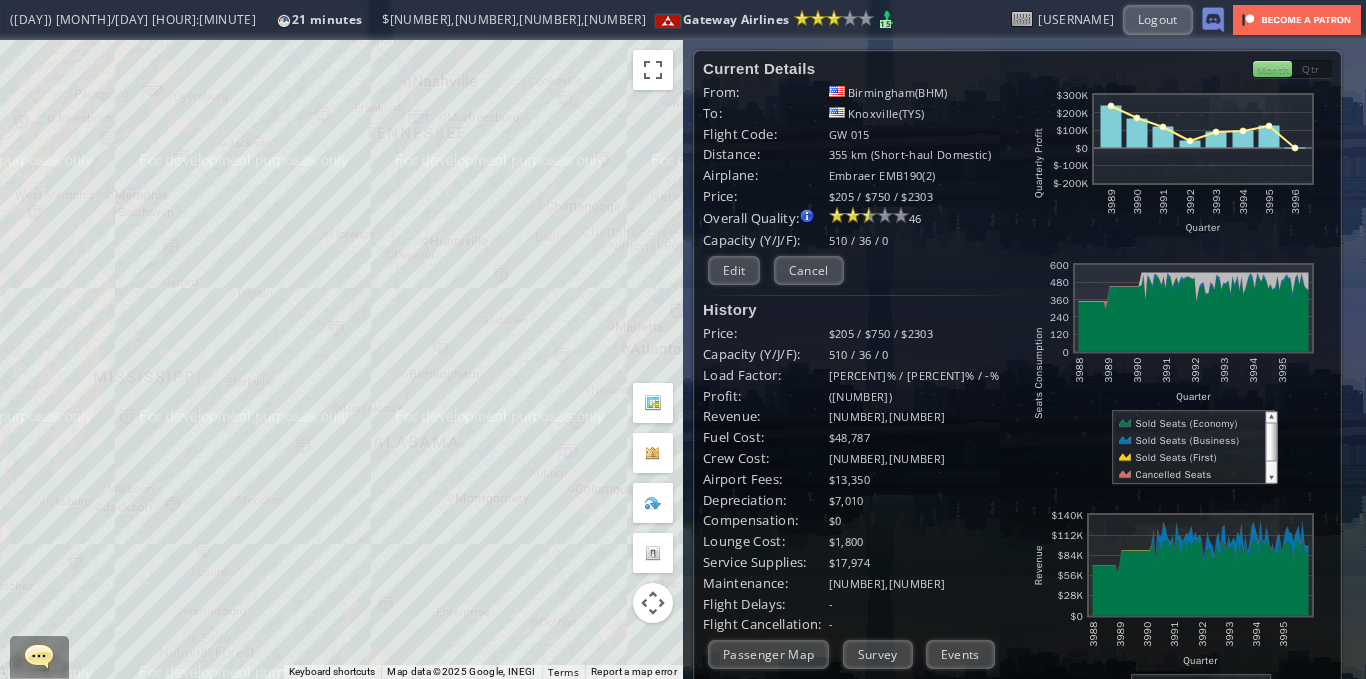 click on "To navigate, press the arrow keys." at bounding box center (341, 359) 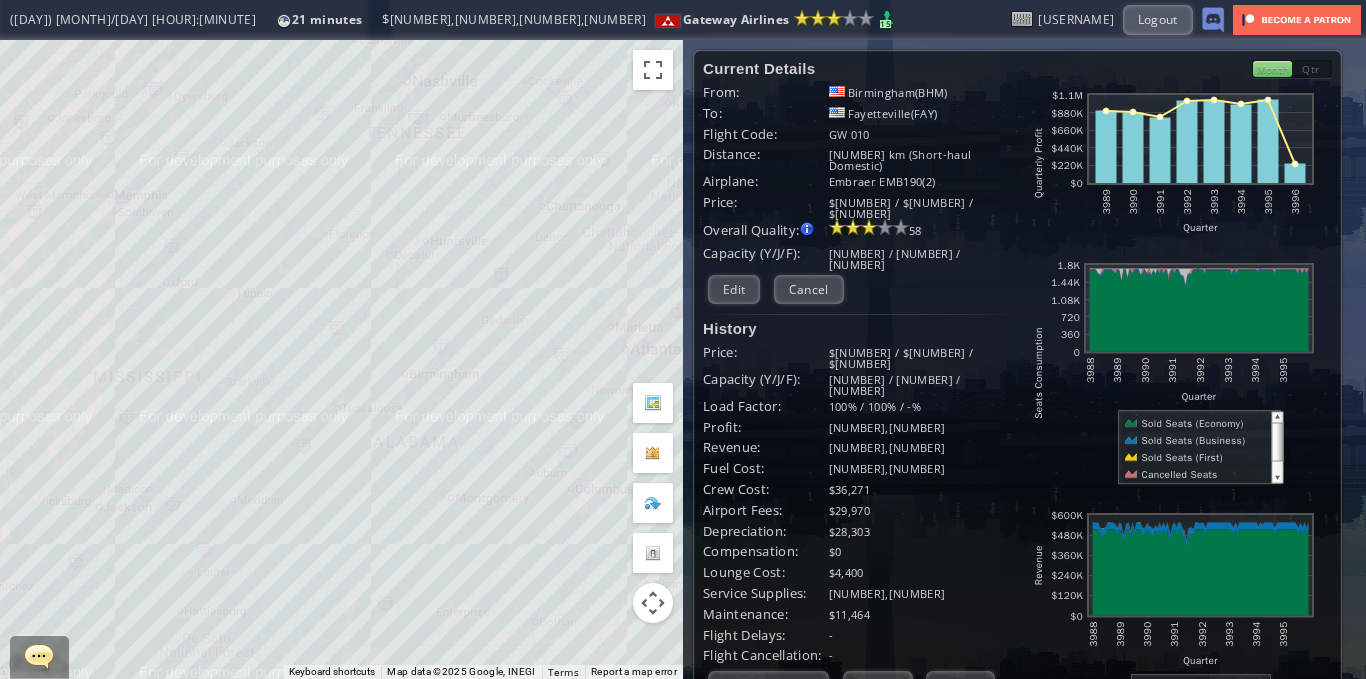 click on "To navigate, press the arrow keys." at bounding box center (341, 359) 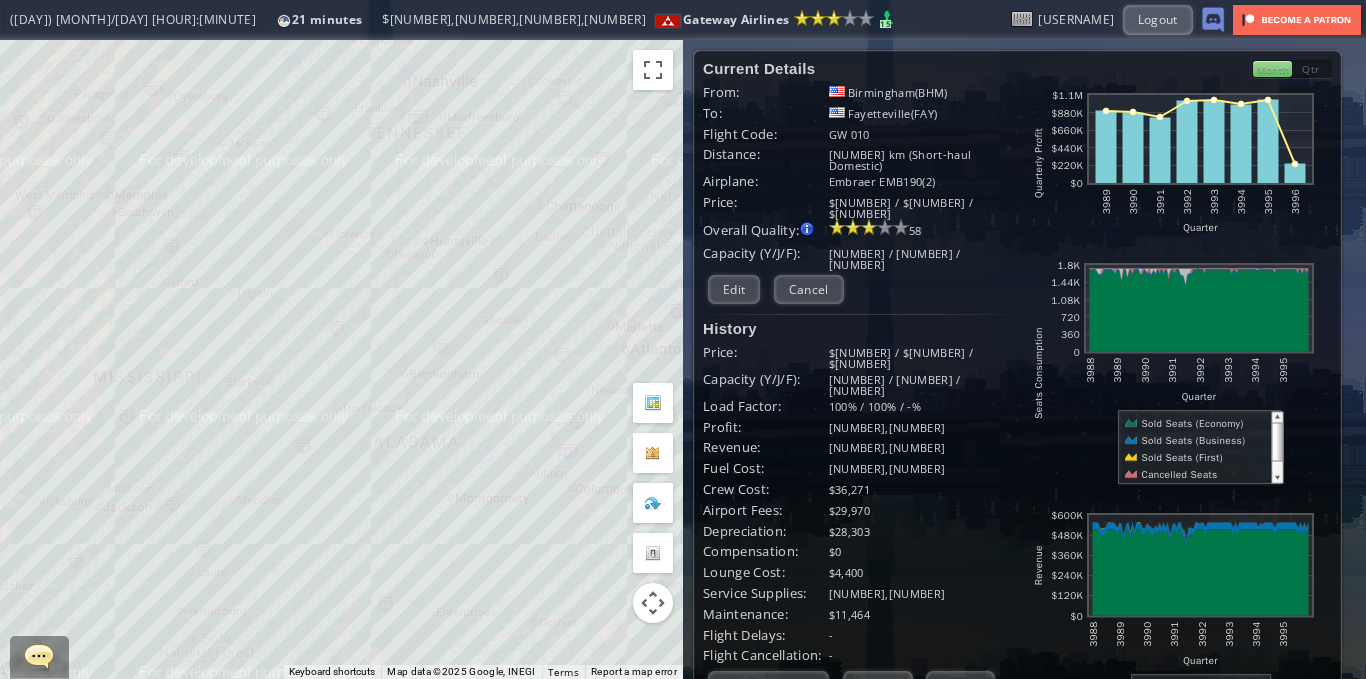 click on "To navigate, press the arrow keys." at bounding box center (341, 359) 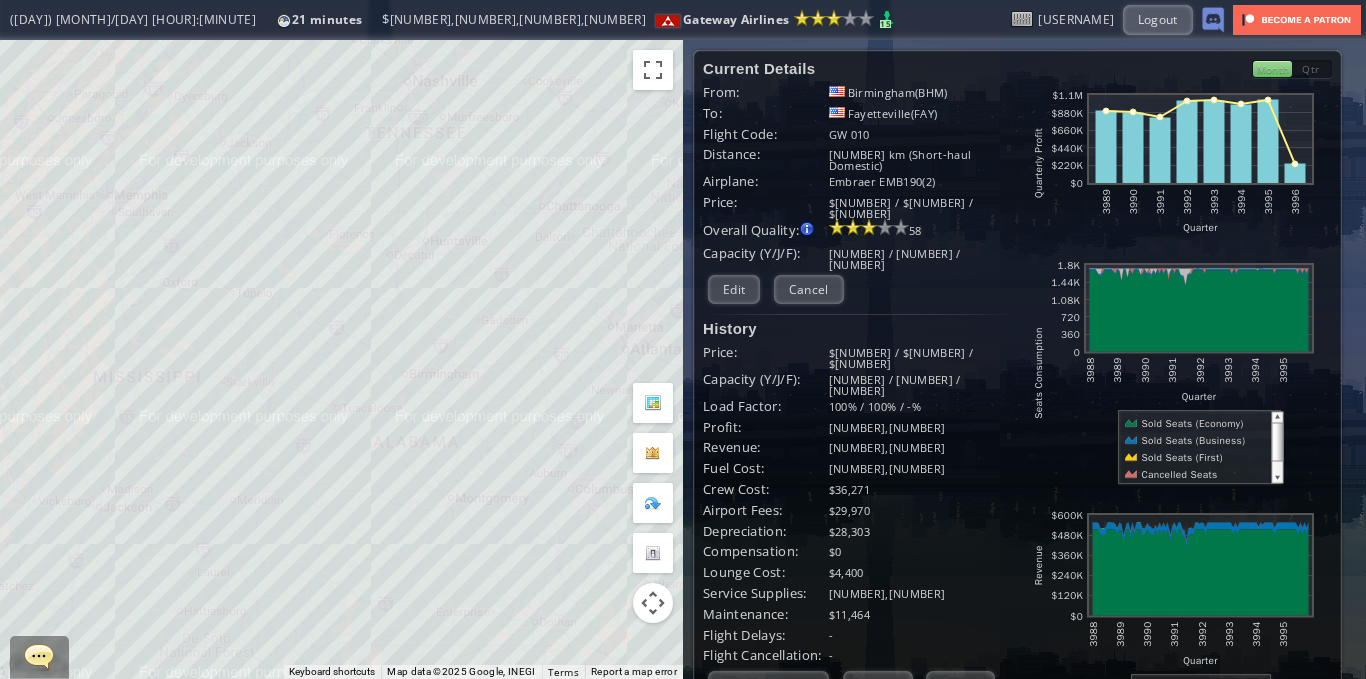 click on "To navigate, press the arrow keys." at bounding box center (341, 359) 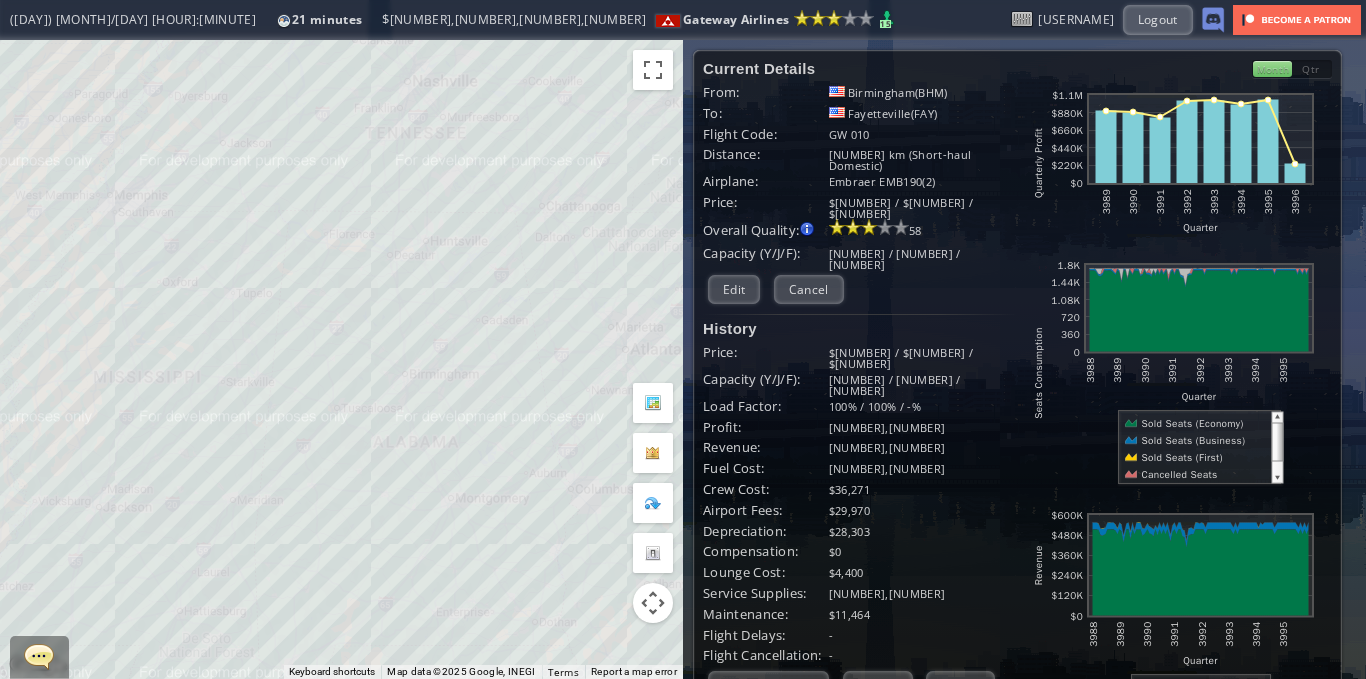 click on "To navigate, press the arrow keys." at bounding box center (341, 359) 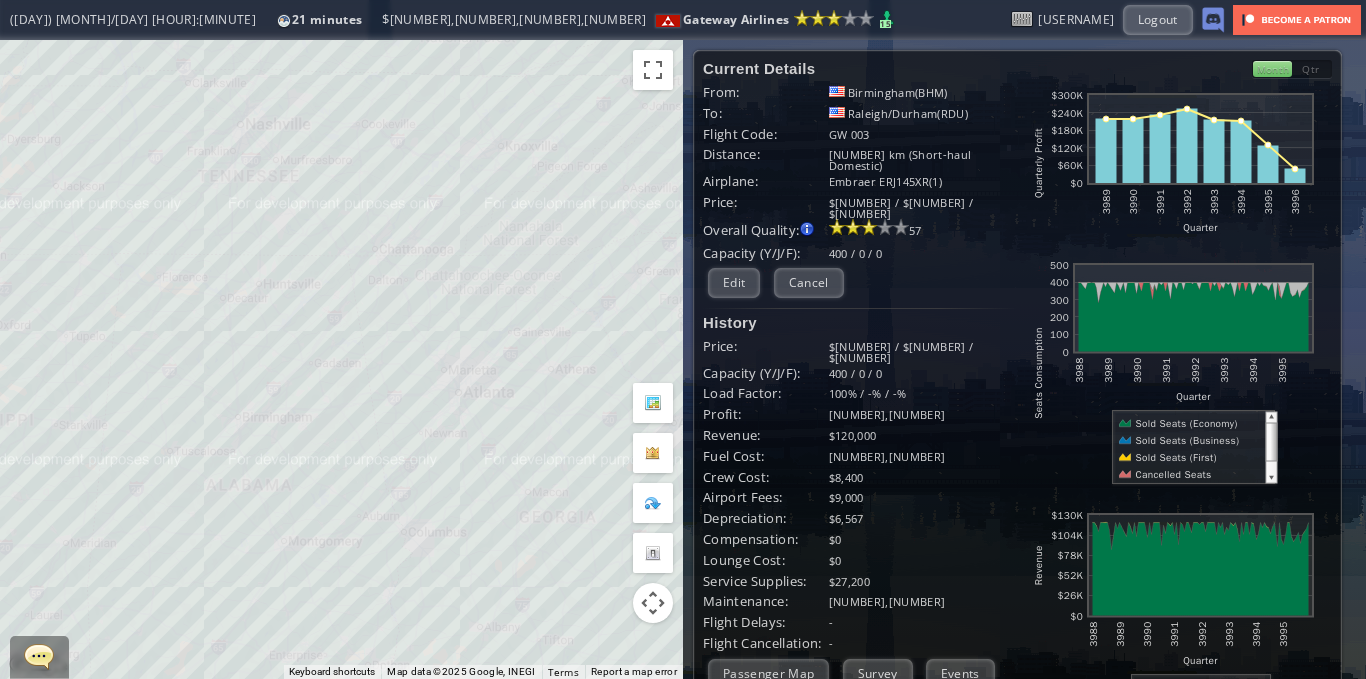 drag, startPoint x: 565, startPoint y: 298, endPoint x: 394, endPoint y: 342, distance: 176.5701 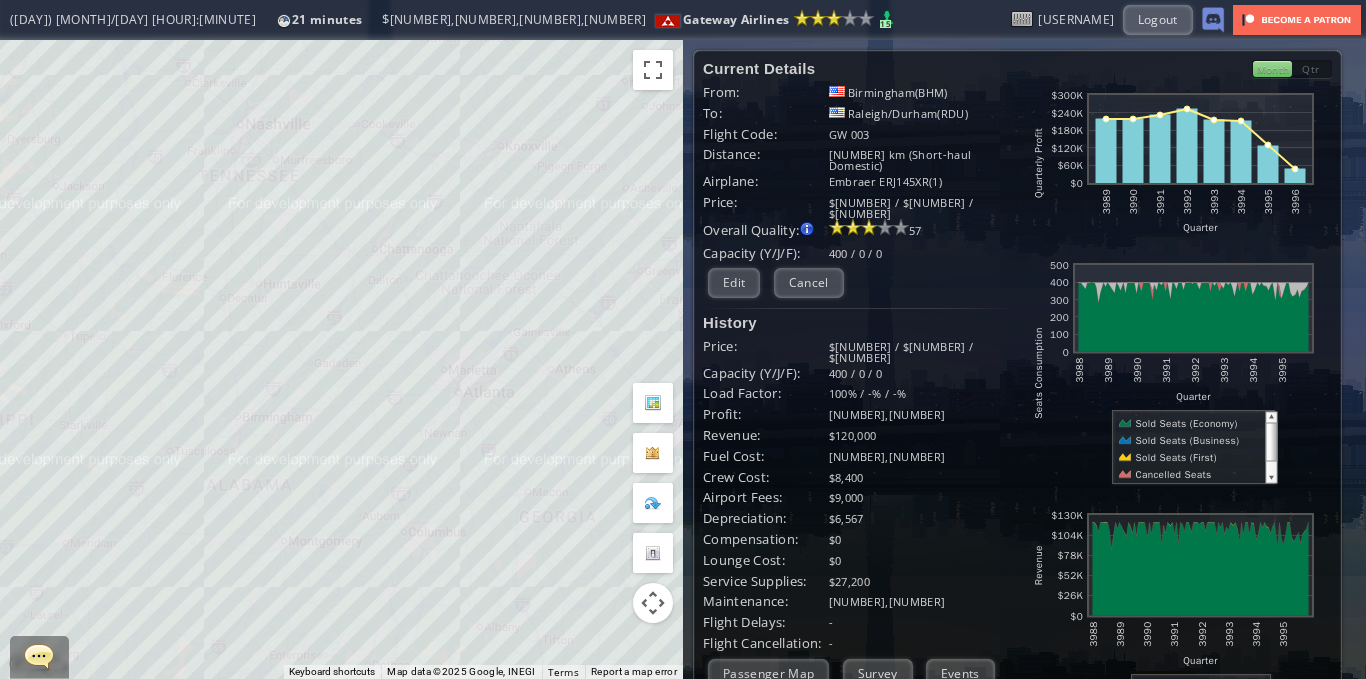 click on "To navigate, press the arrow keys." at bounding box center (341, 359) 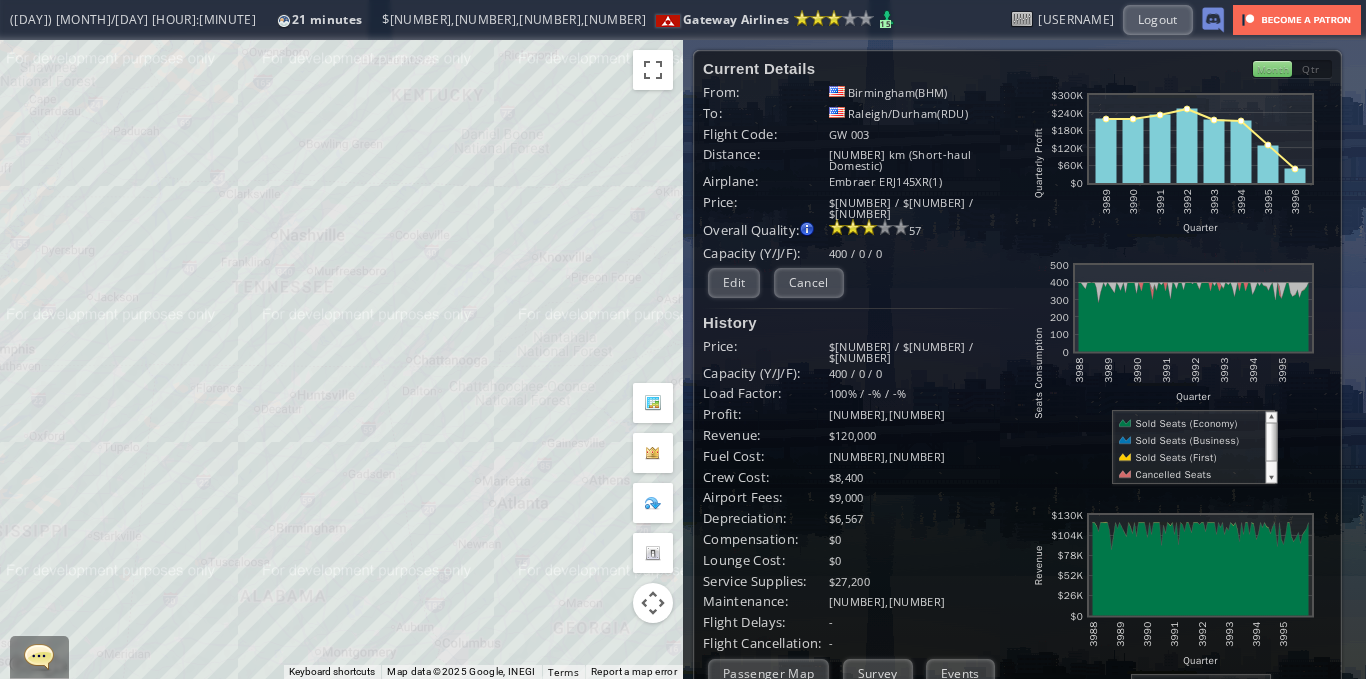 drag, startPoint x: 371, startPoint y: 339, endPoint x: 449, endPoint y: 424, distance: 115.36464 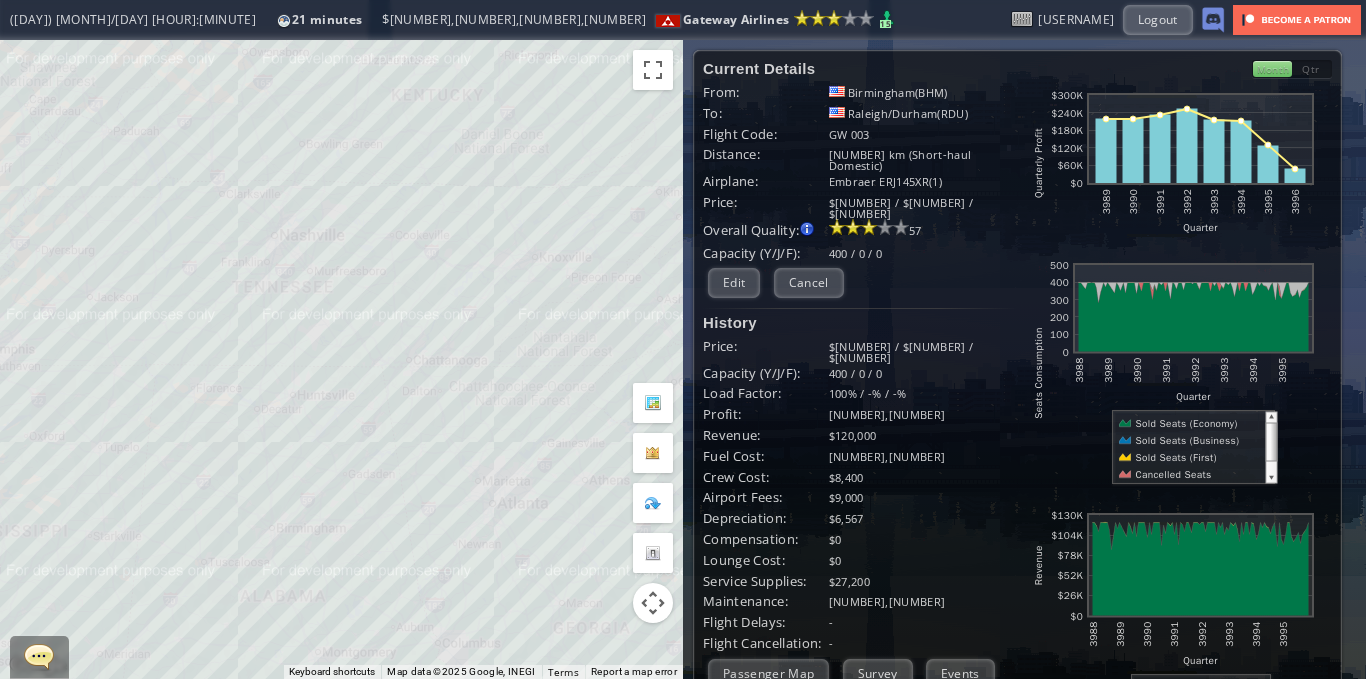 click on "To navigate, press the arrow keys." at bounding box center [341, 359] 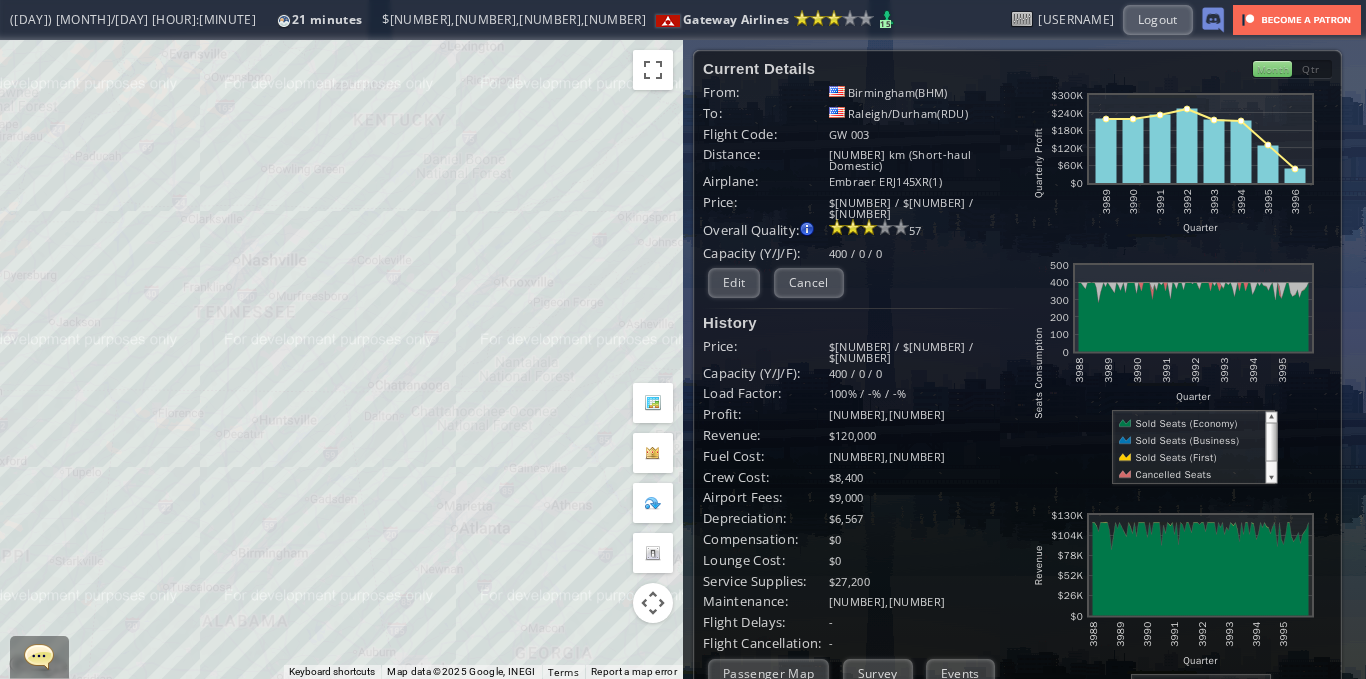 click on "To navigate, press the arrow keys." at bounding box center [341, 359] 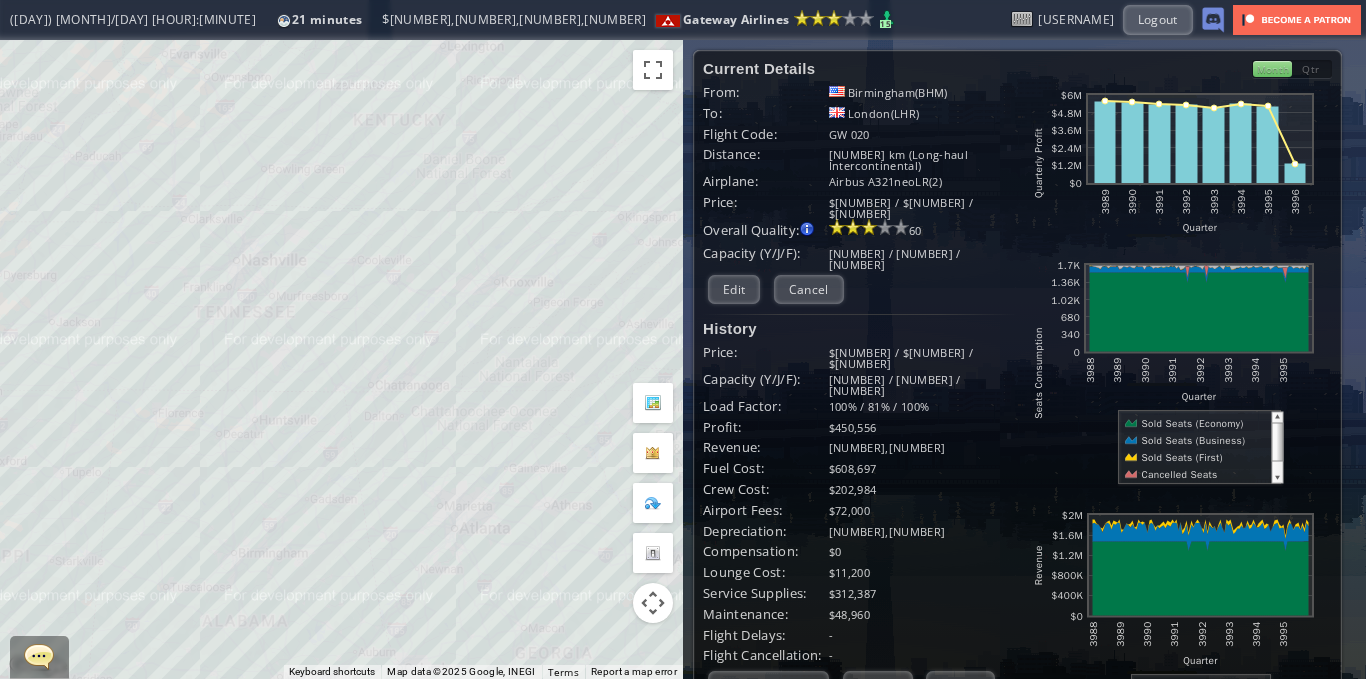 click on "To navigate, press the arrow keys." at bounding box center [341, 359] 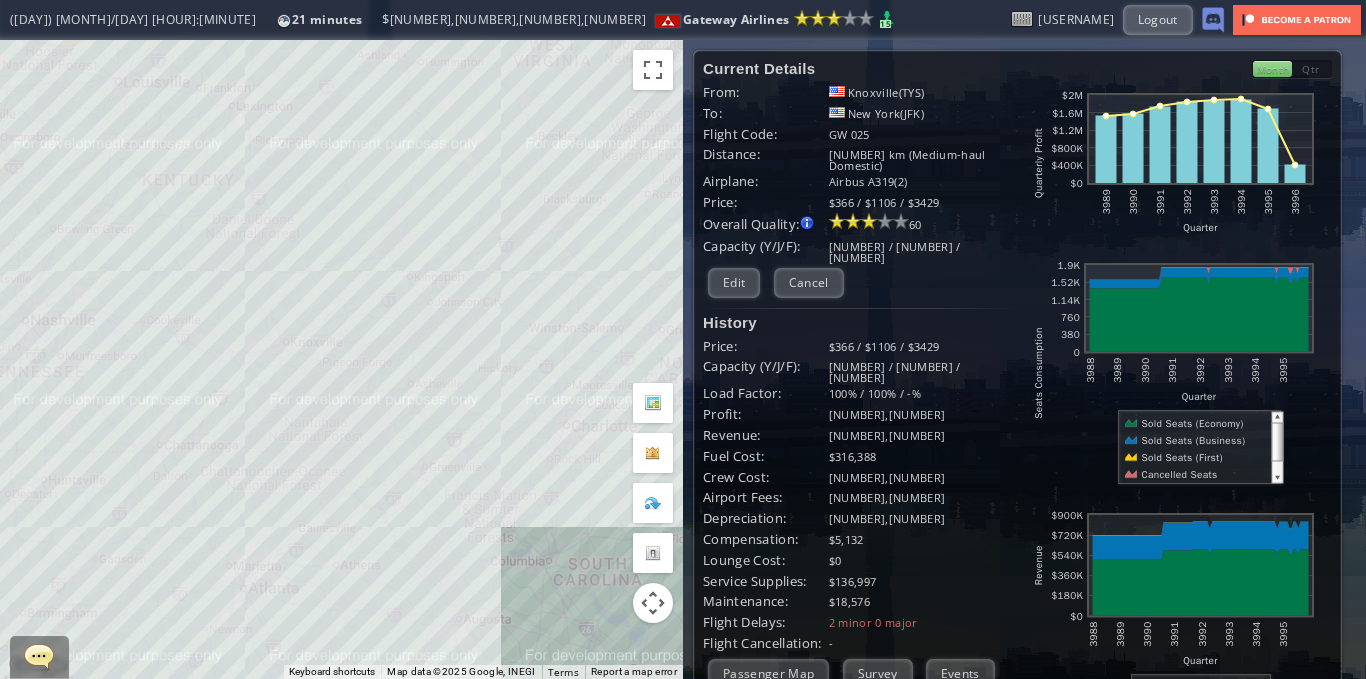 drag, startPoint x: 559, startPoint y: 286, endPoint x: 329, endPoint y: 352, distance: 239.28226 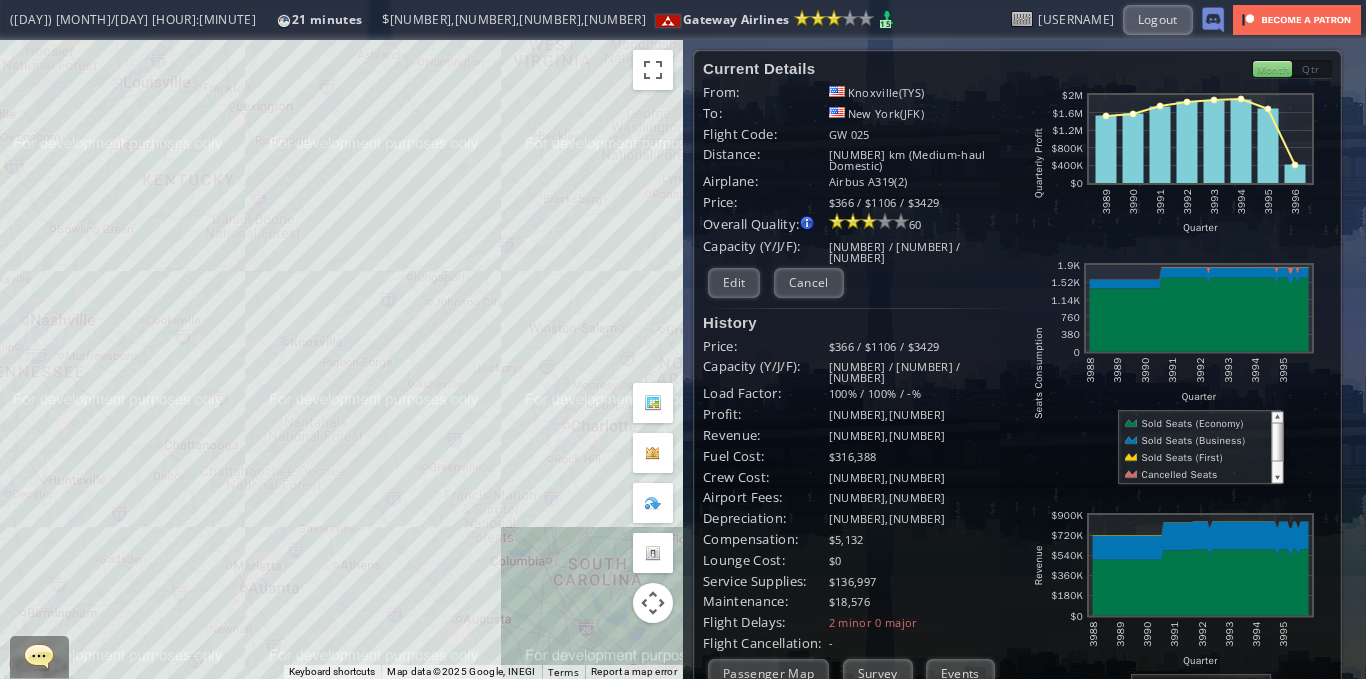 click on "To navigate, press the arrow keys." at bounding box center (341, 359) 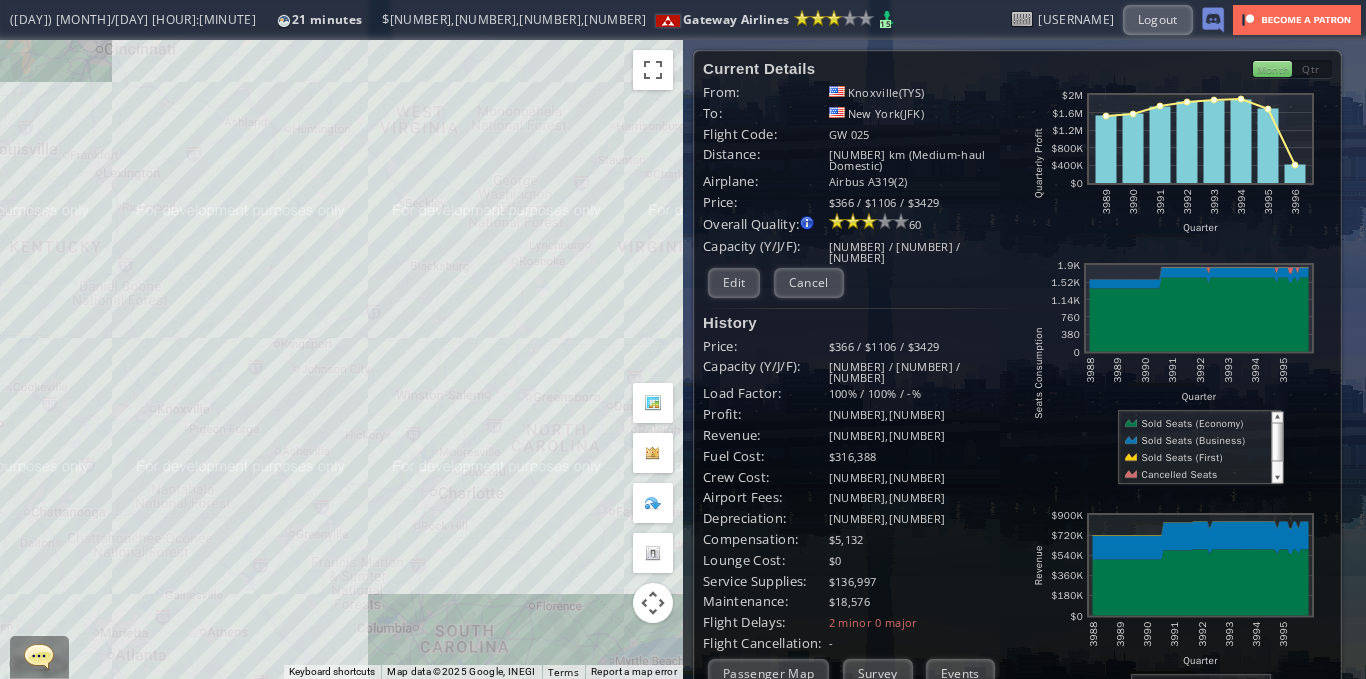 drag, startPoint x: 492, startPoint y: 261, endPoint x: 394, endPoint y: 346, distance: 129.72664 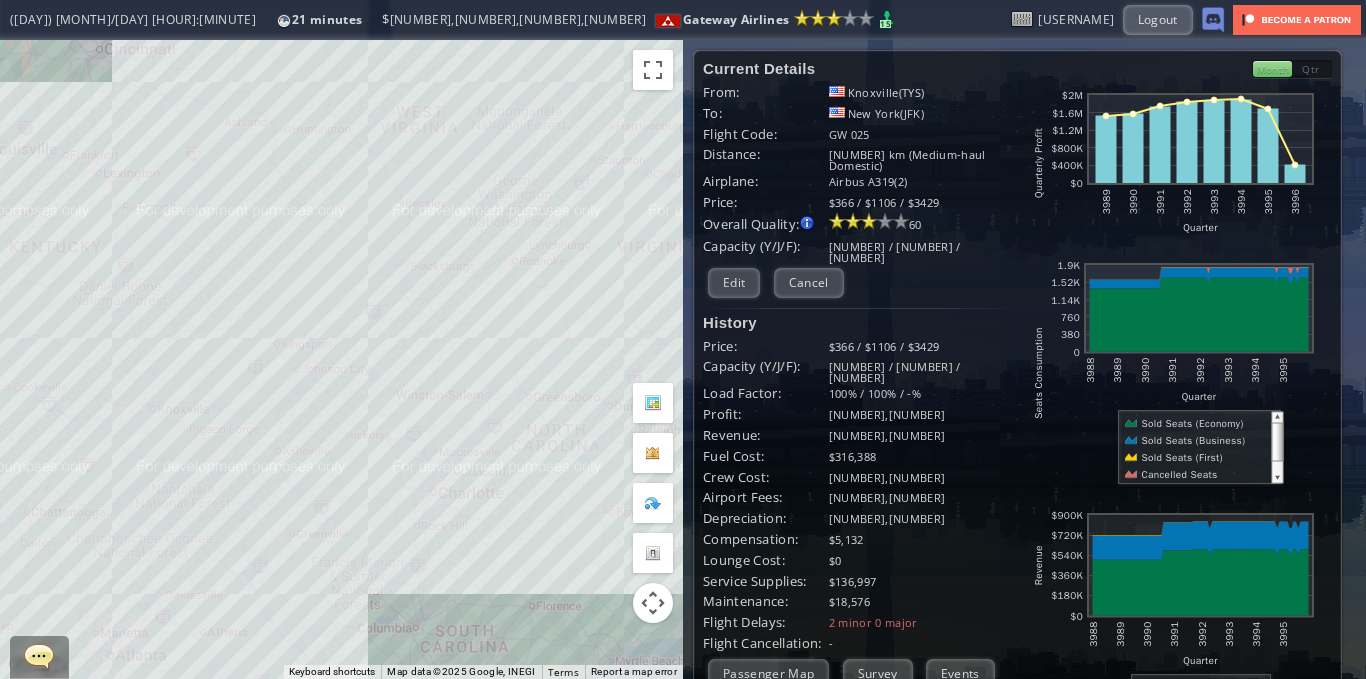 click on "To navigate, press the arrow keys." at bounding box center (341, 359) 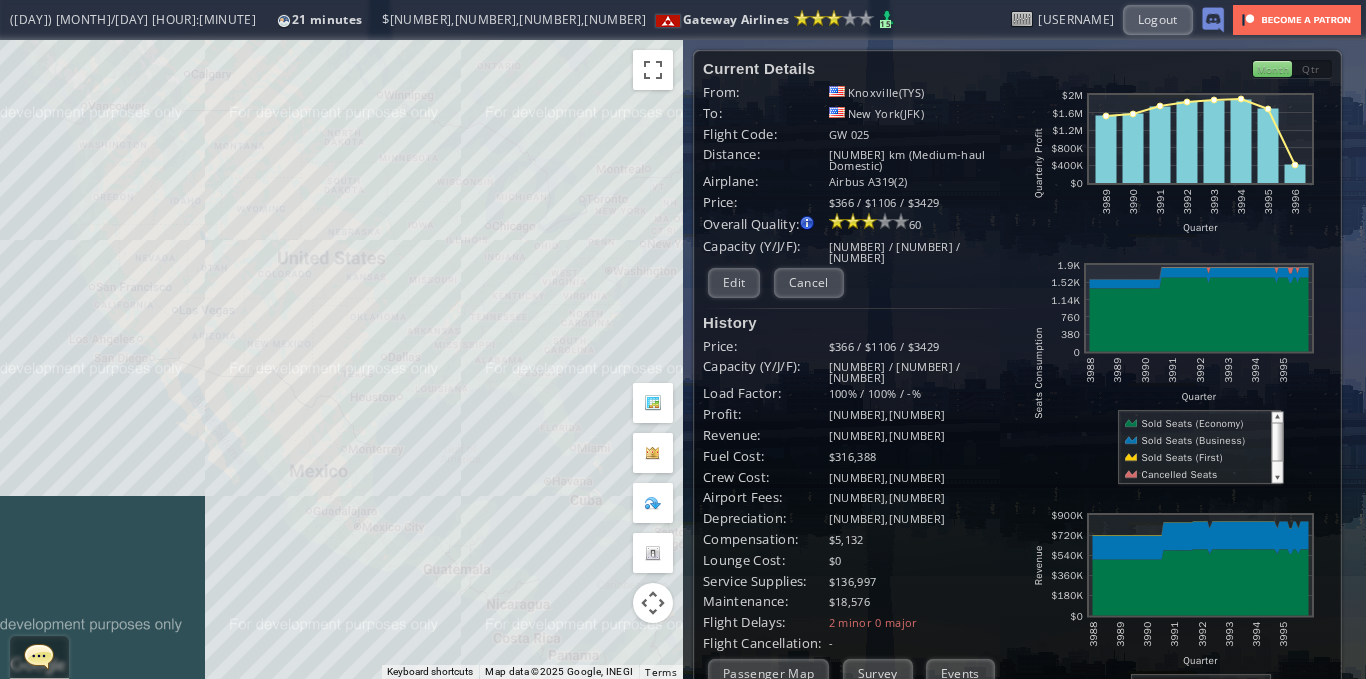 drag, startPoint x: 317, startPoint y: 314, endPoint x: 489, endPoint y: 263, distance: 179.40178 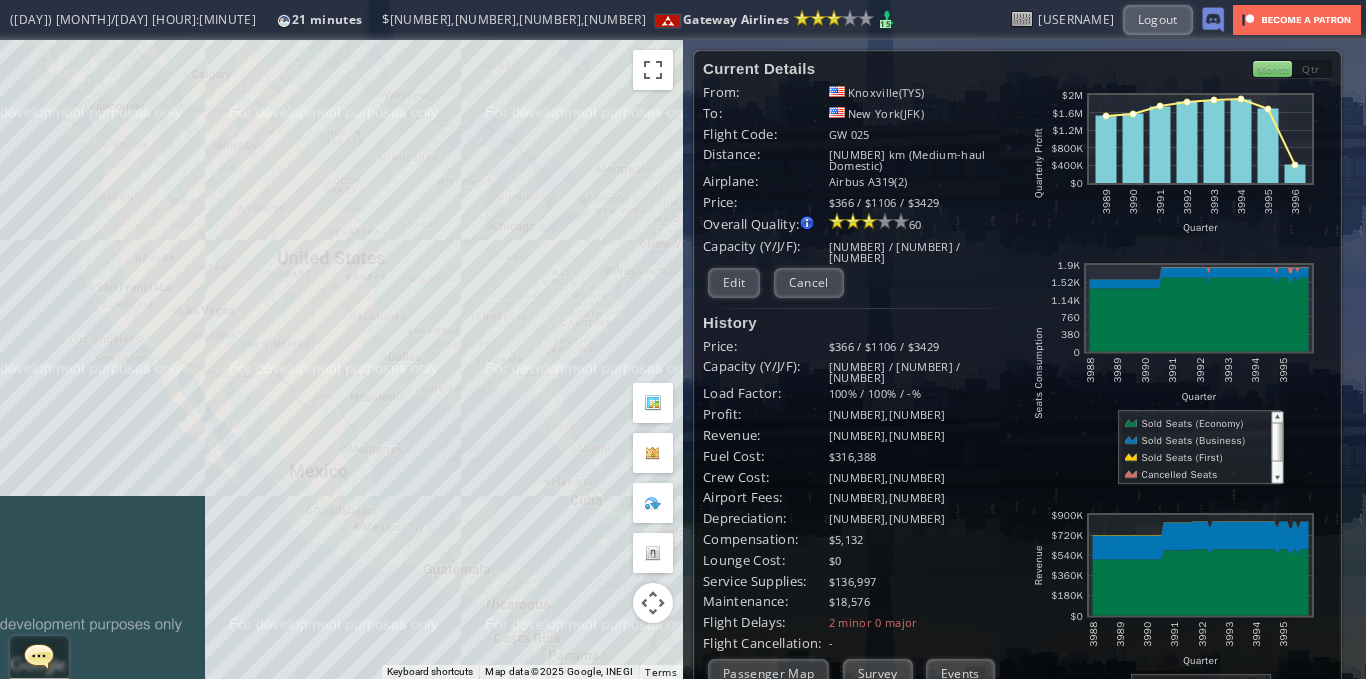 click on "To navigate, press the arrow keys." at bounding box center [341, 359] 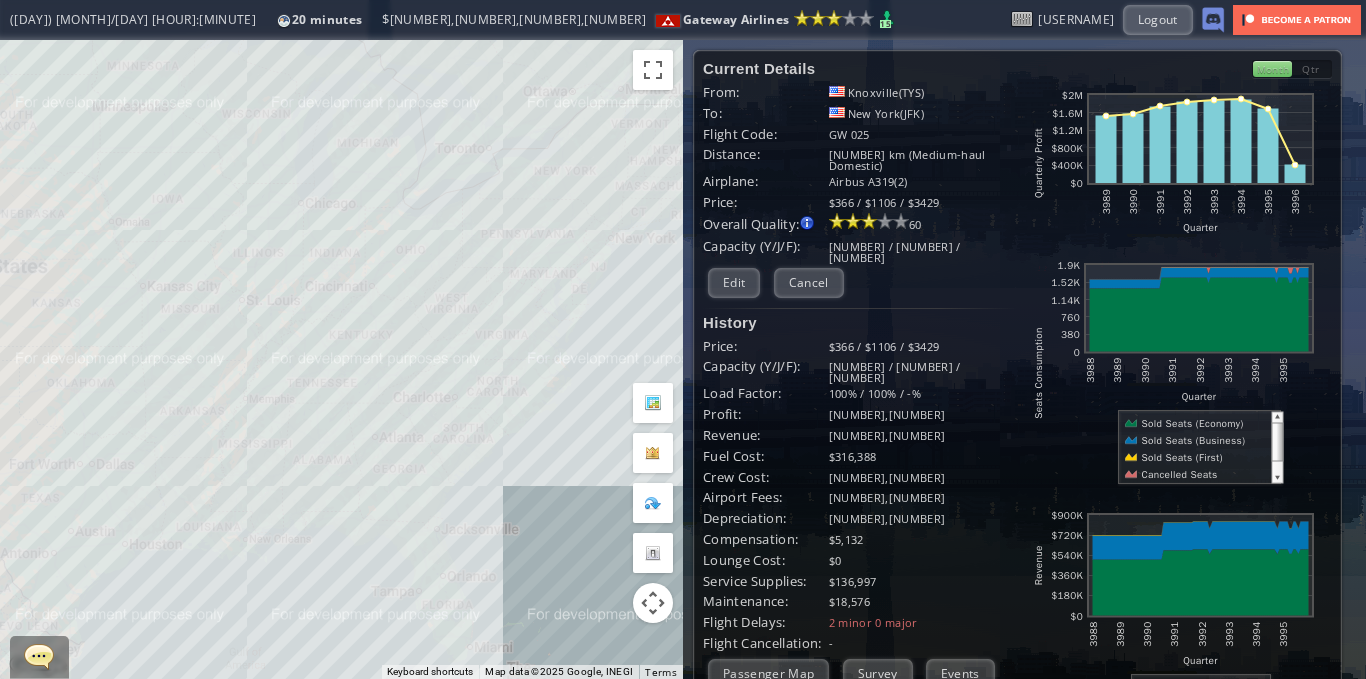 drag, startPoint x: 537, startPoint y: 317, endPoint x: 309, endPoint y: 434, distance: 256.26743 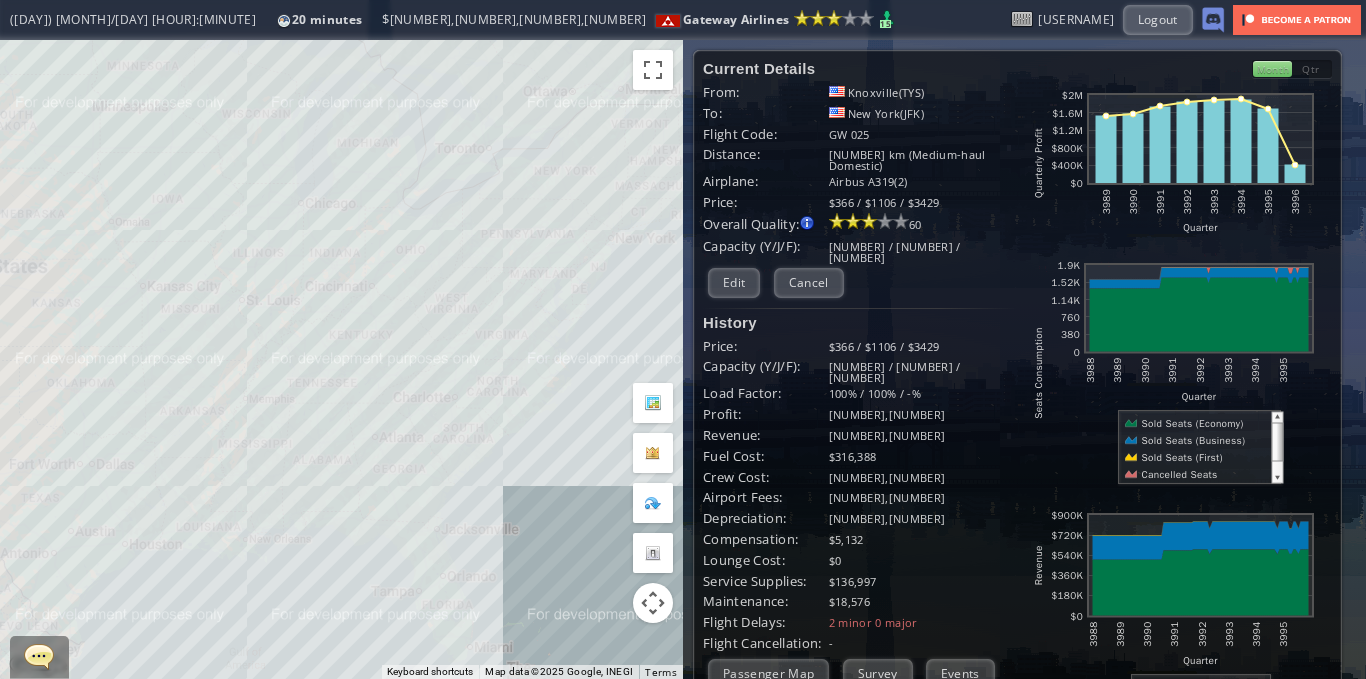 click on "To navigate, press the arrow keys." at bounding box center [341, 359] 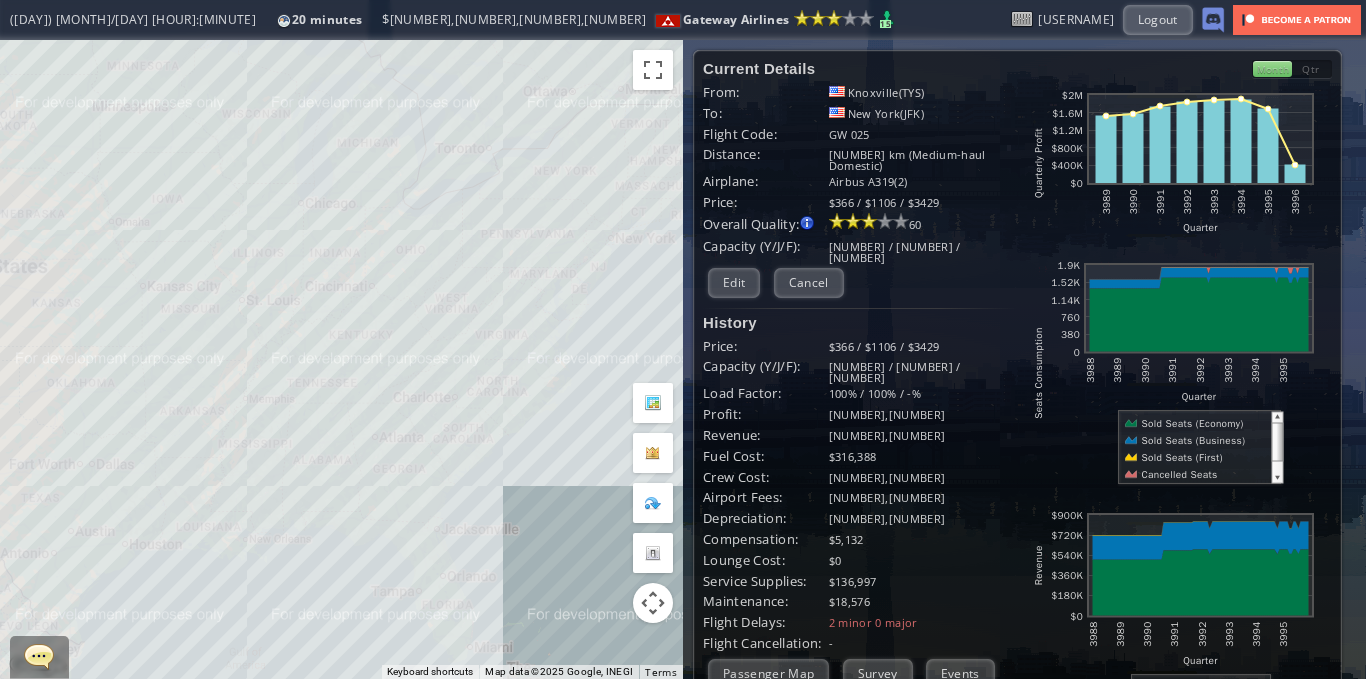 click on "To navigate, press the arrow keys." at bounding box center [341, 359] 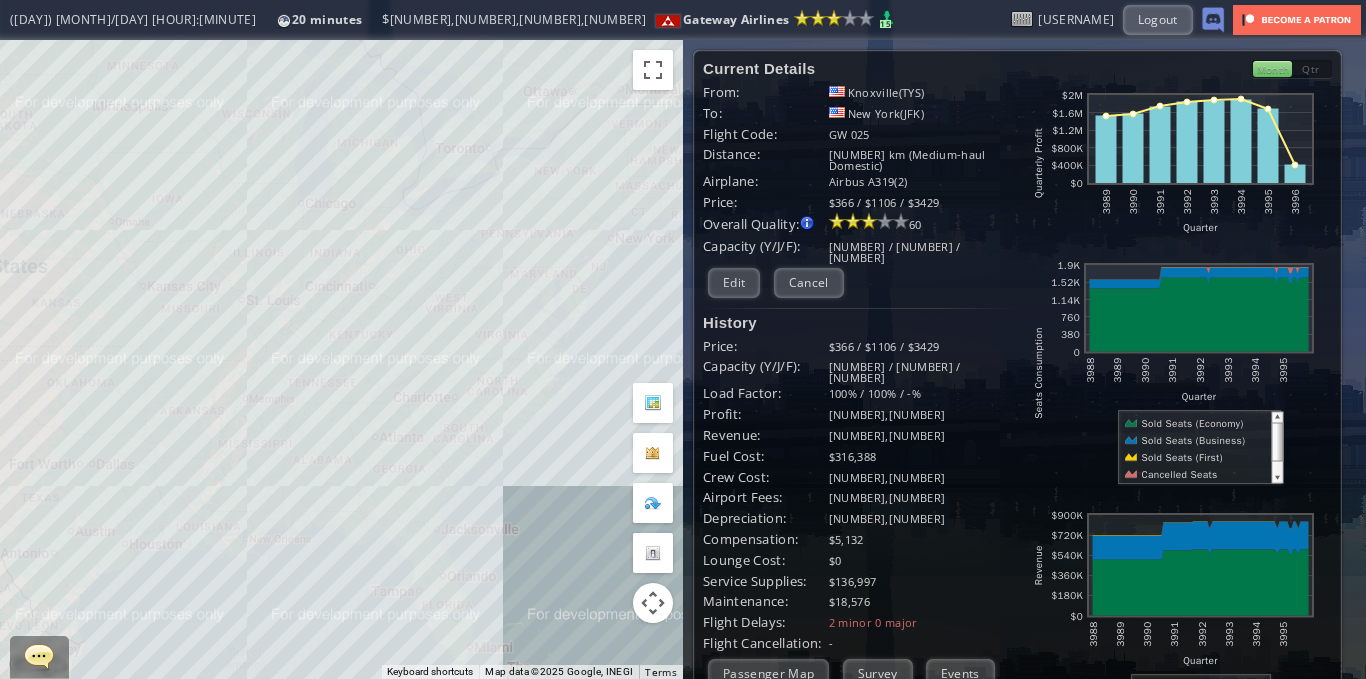 click on "To navigate, press the arrow keys." at bounding box center (341, 359) 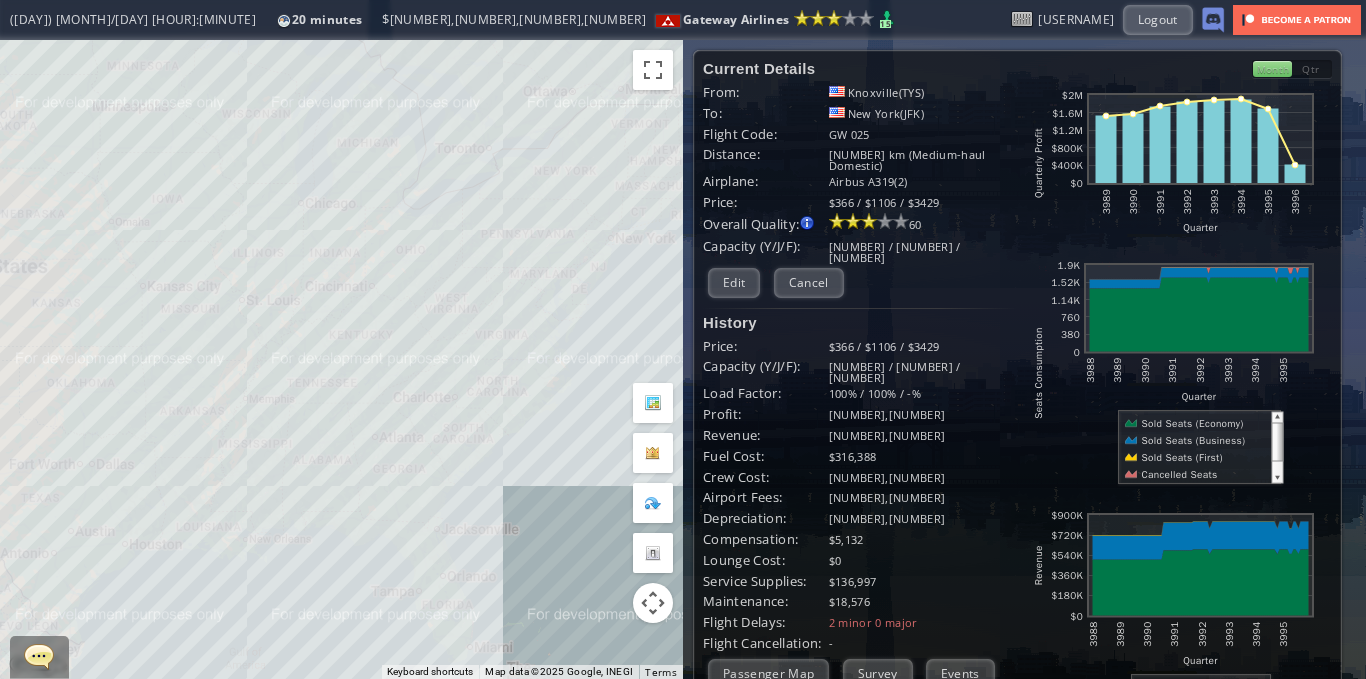 click on "To navigate, press the arrow keys." at bounding box center (341, 359) 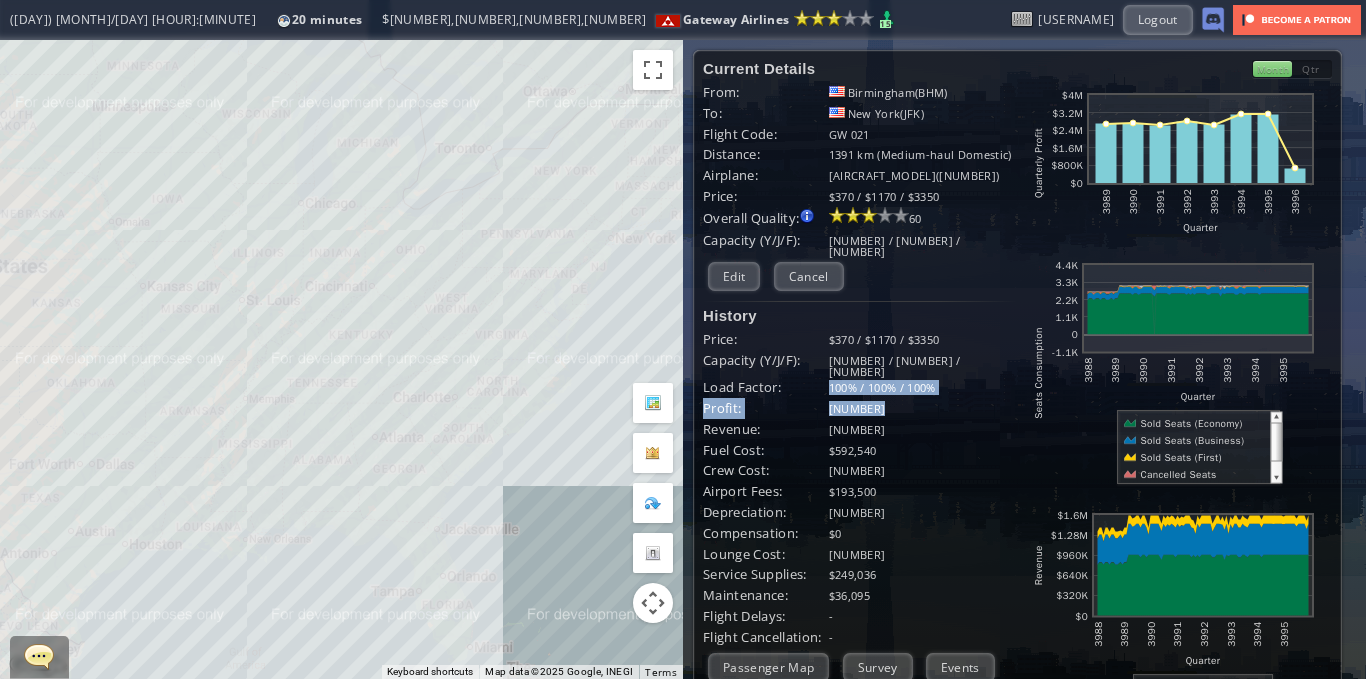 drag, startPoint x: 805, startPoint y: 382, endPoint x: 898, endPoint y: 401, distance: 94.92102 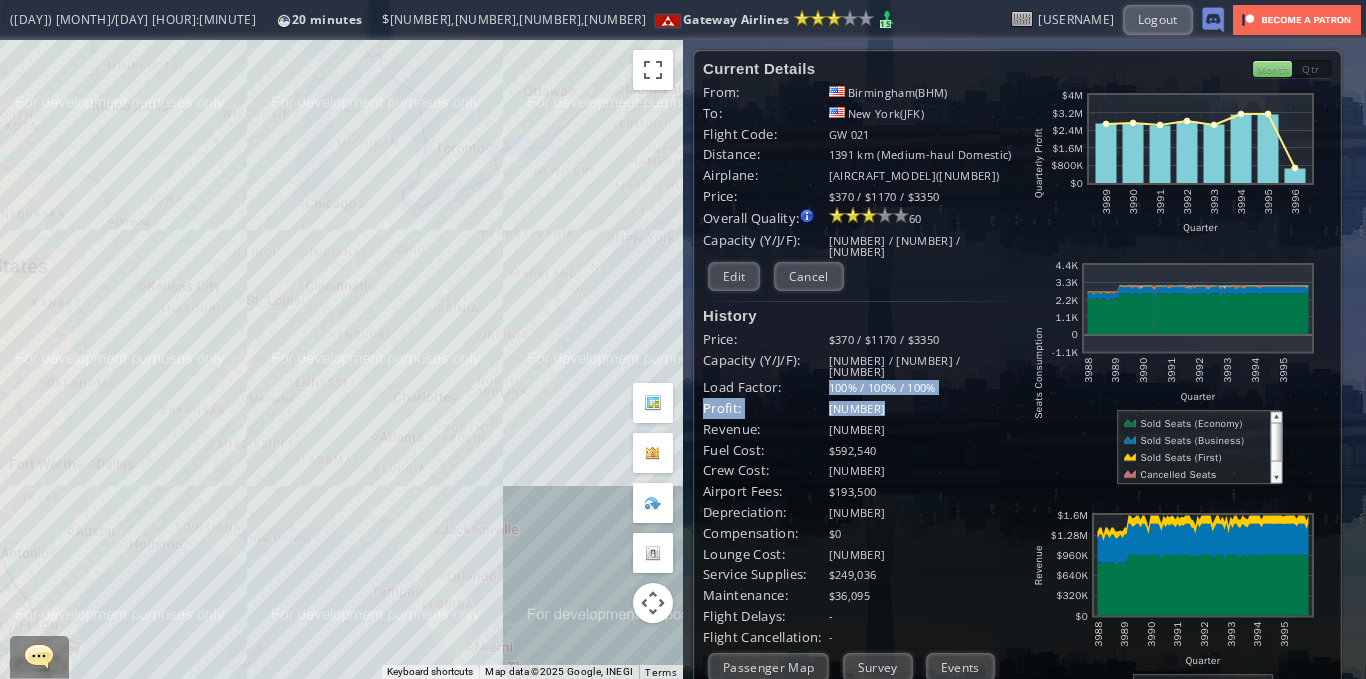 click on "History
Price:
$370 / $1170 / $3350
Capacity (Y/J/F):
2611 / 422 / 39
Load Factor:
100% / 100% / 100%
Profit:
$246,375
Revenue:
$1,590,460
Fuel Cost:
$592,540
Crew Cost:
$110,016
Airport Fees:
$193,500
Depreciation:
$116,798
Compensation:
$0
Lounge Cost:
$46,100
Service Supplies:
$249,036
Maintenance:
$36,095
- -" at bounding box center [860, 477] 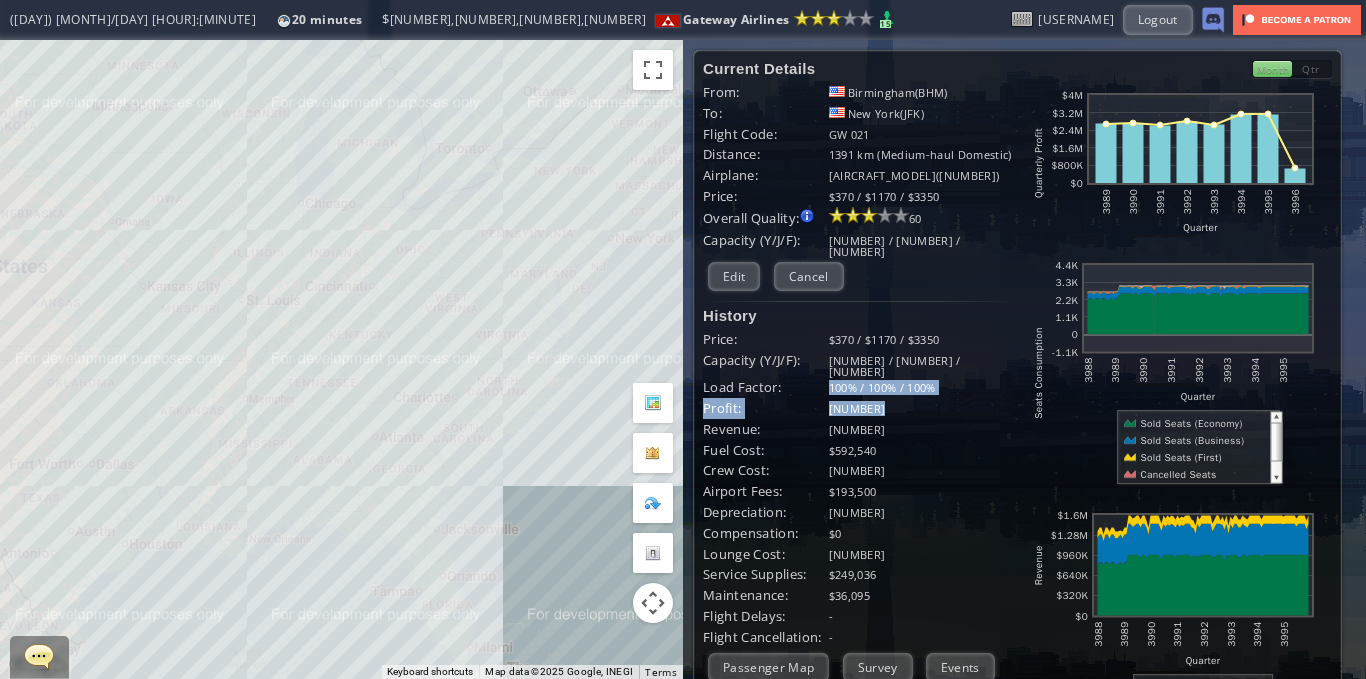 click on "[PRICE]" at bounding box center (923, 408) 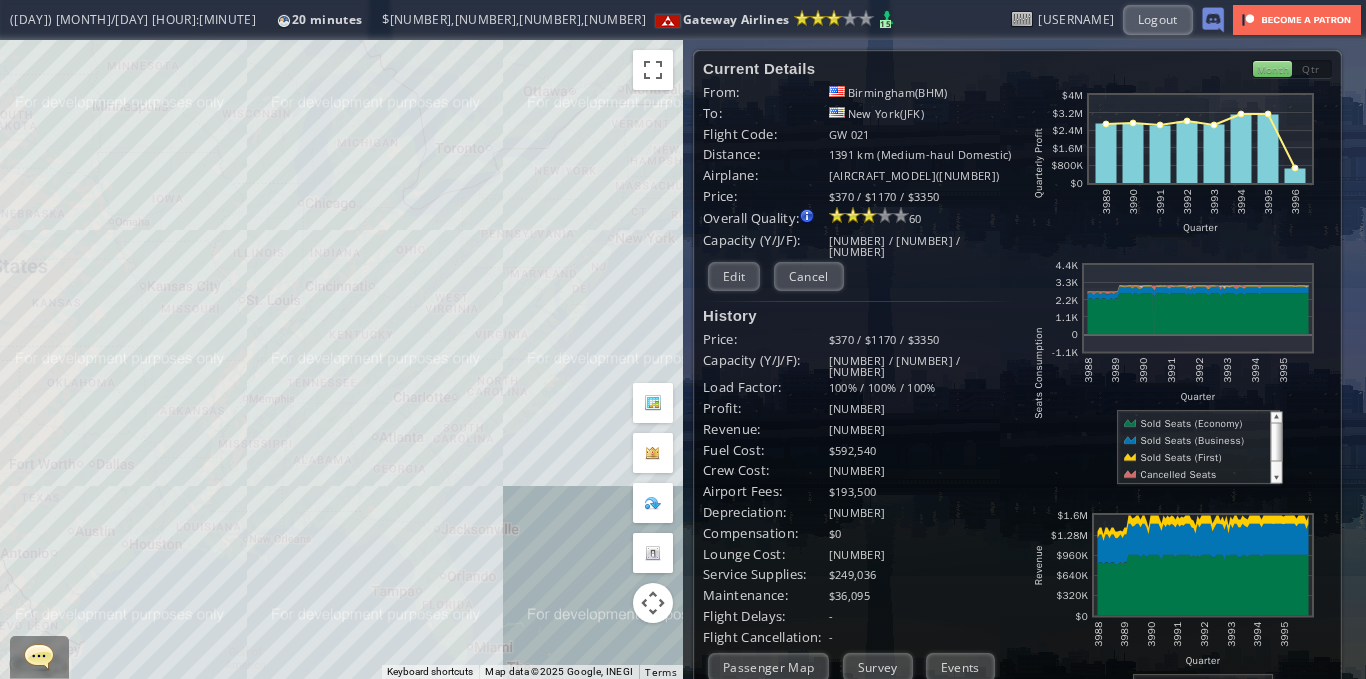 click on "[PRICE]" at bounding box center [923, 408] 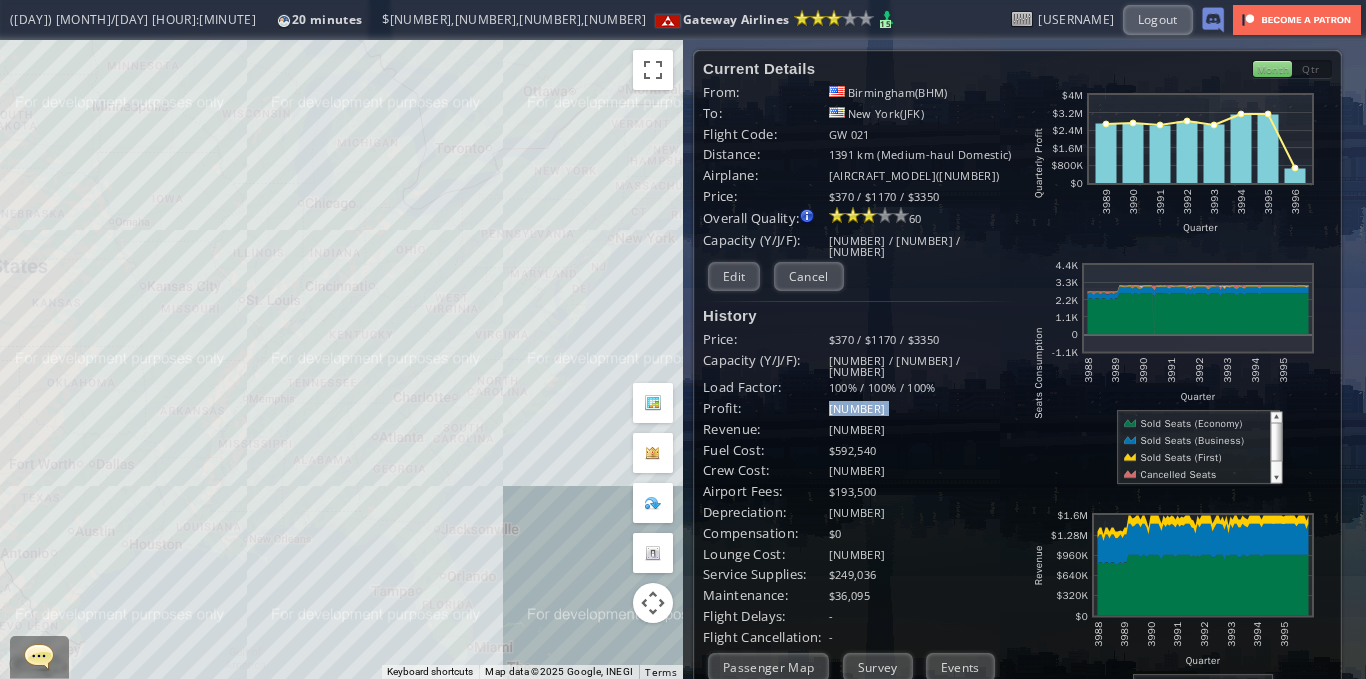 click on "[PRICE]" at bounding box center (923, 408) 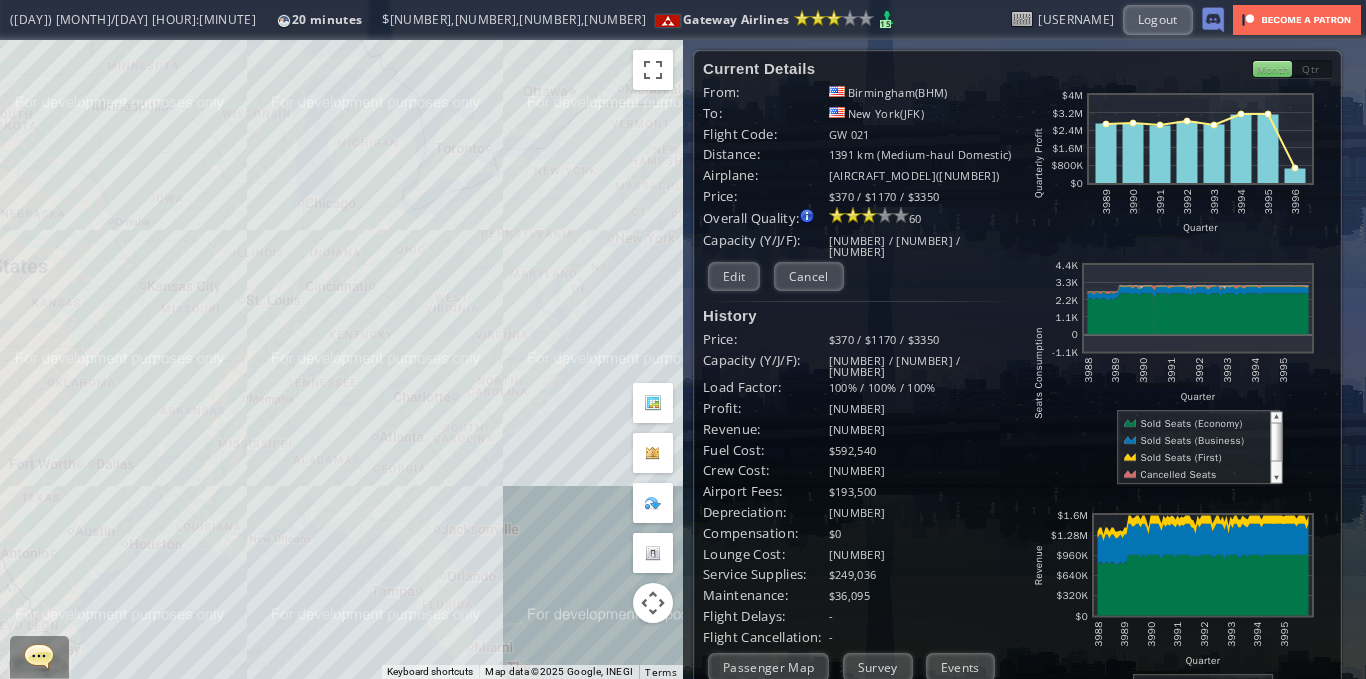 click on "[PRICE]" at bounding box center (923, 429) 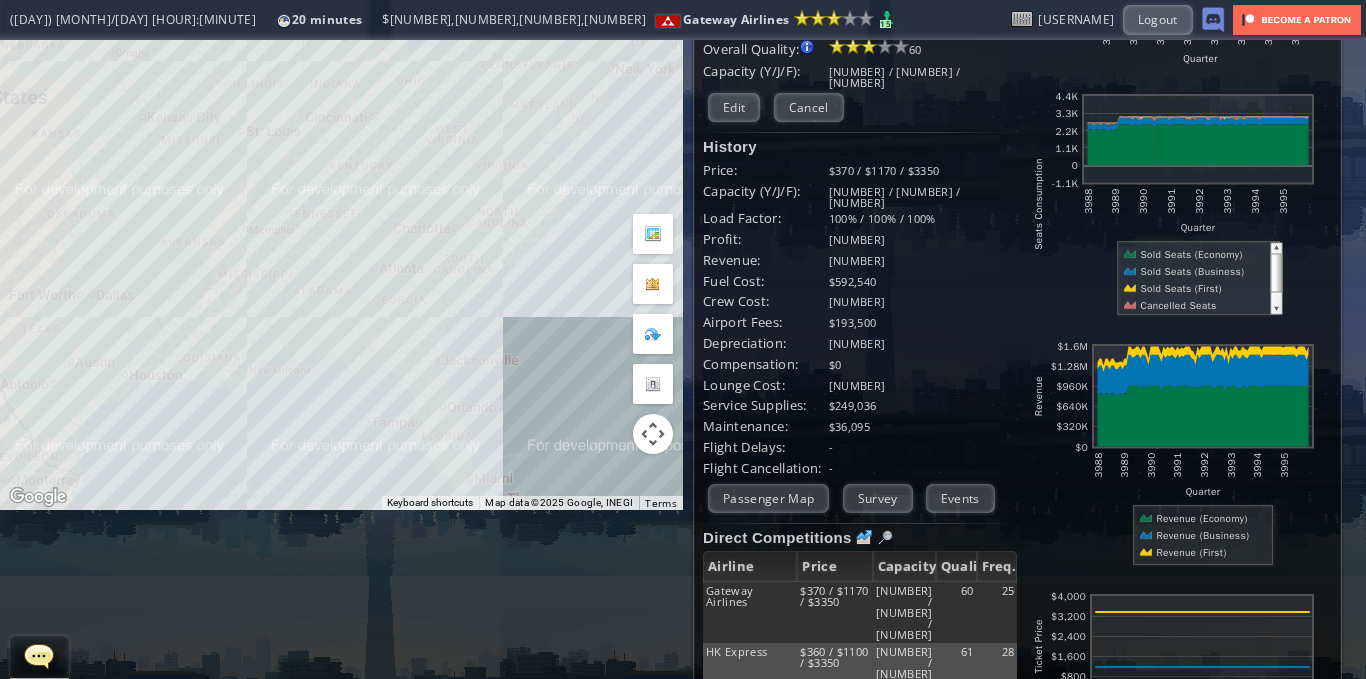 scroll, scrollTop: 0, scrollLeft: 0, axis: both 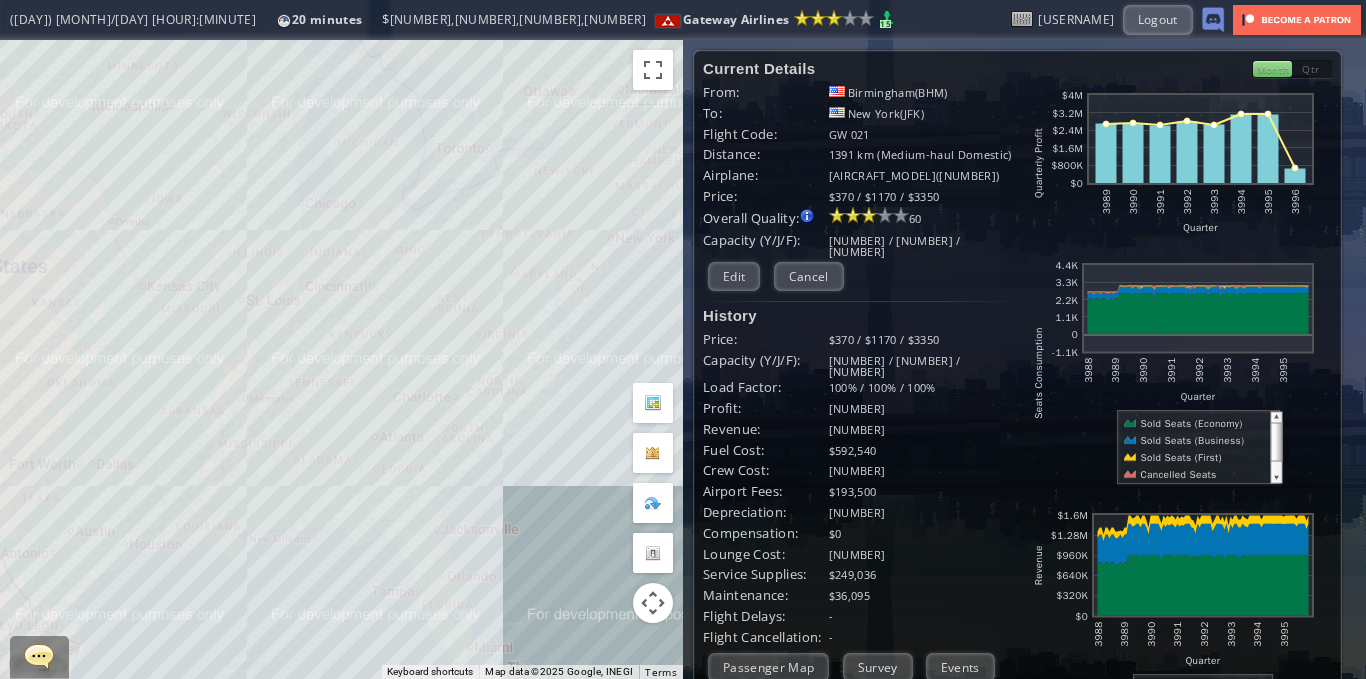 drag, startPoint x: 253, startPoint y: 411, endPoint x: 329, endPoint y: 418, distance: 76.321686 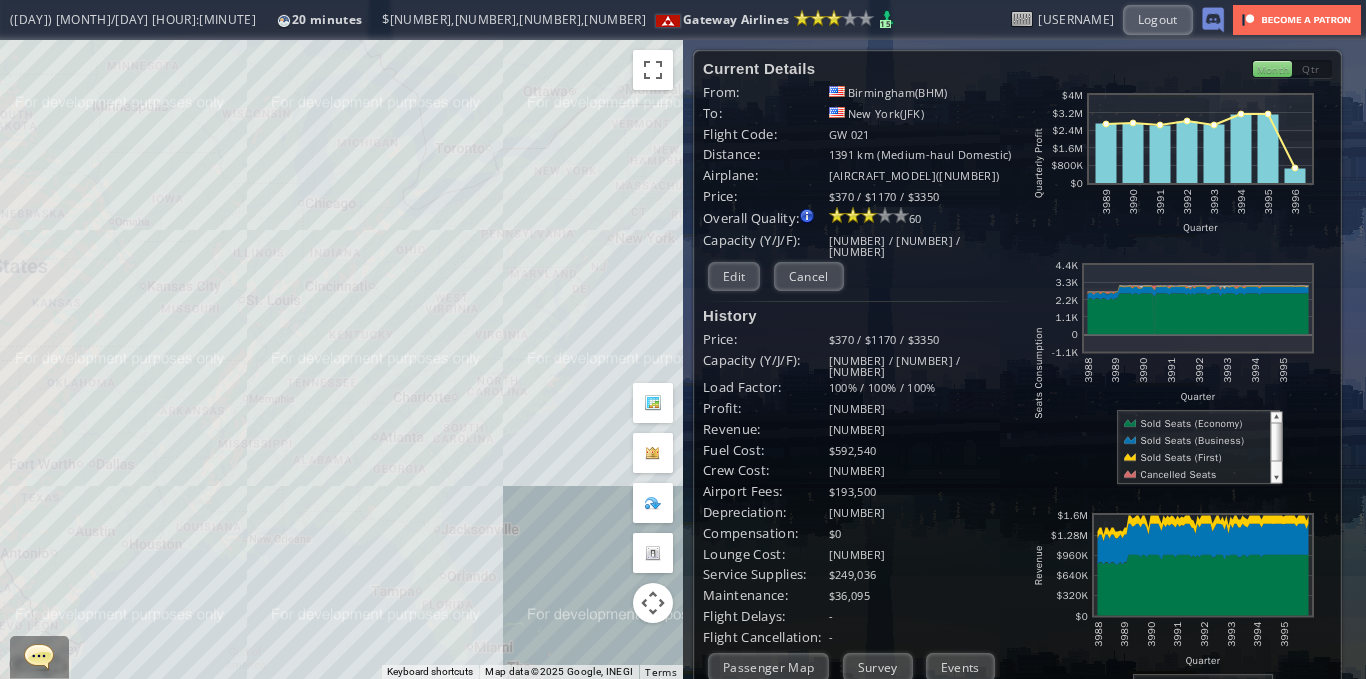 click on "To navigate, press the arrow keys." at bounding box center (341, 359) 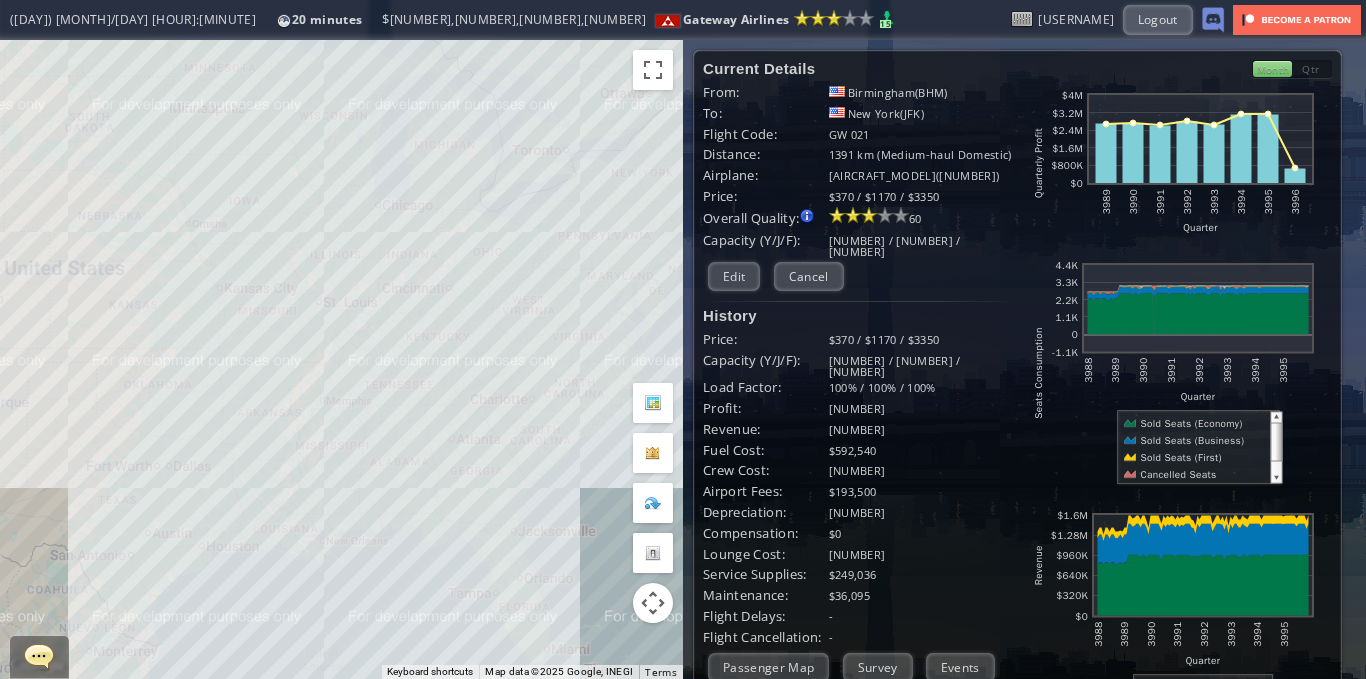 click on "To navigate, press the arrow keys." at bounding box center (341, 359) 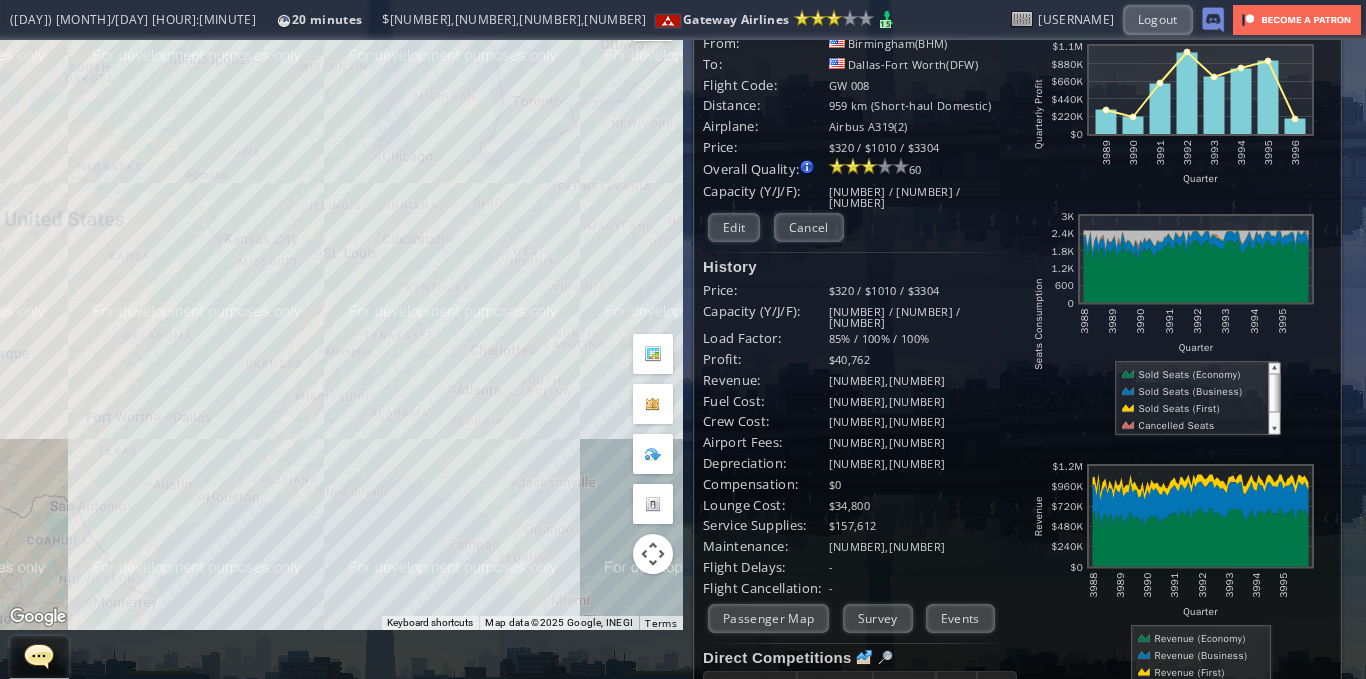scroll, scrollTop: 0, scrollLeft: 0, axis: both 